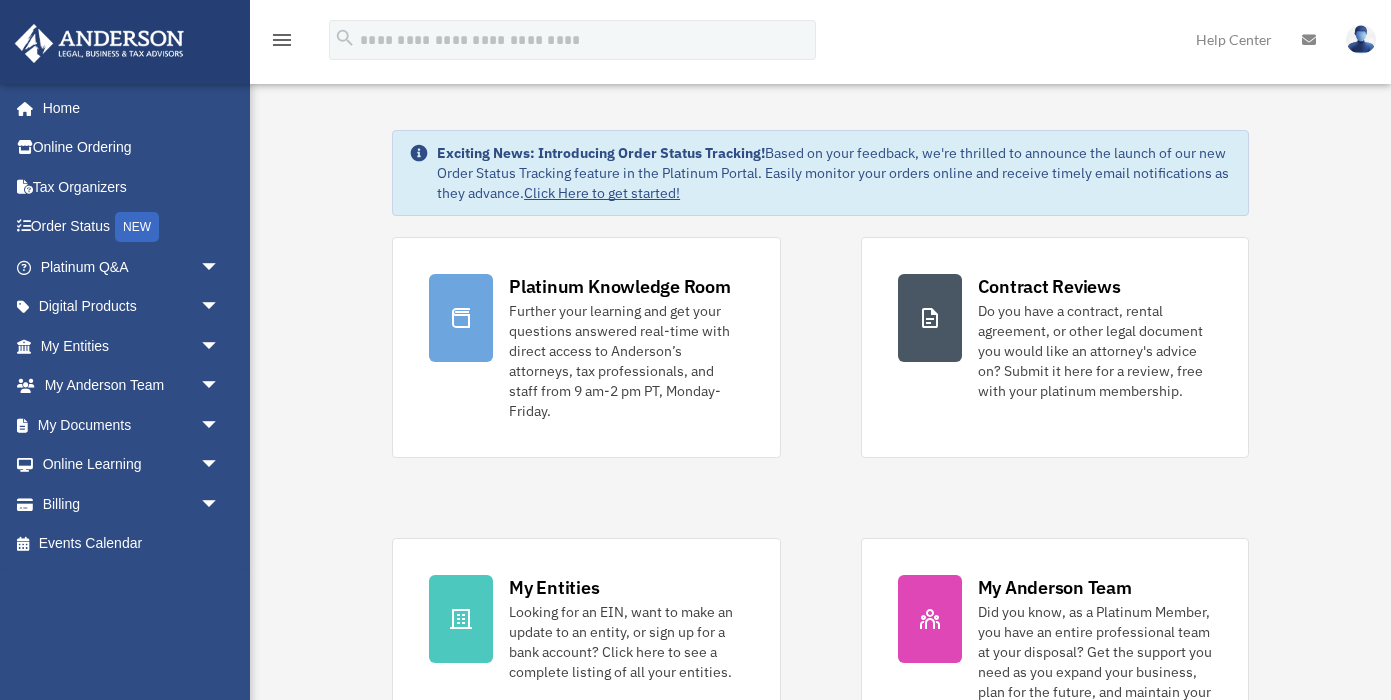 scroll, scrollTop: 0, scrollLeft: 0, axis: both 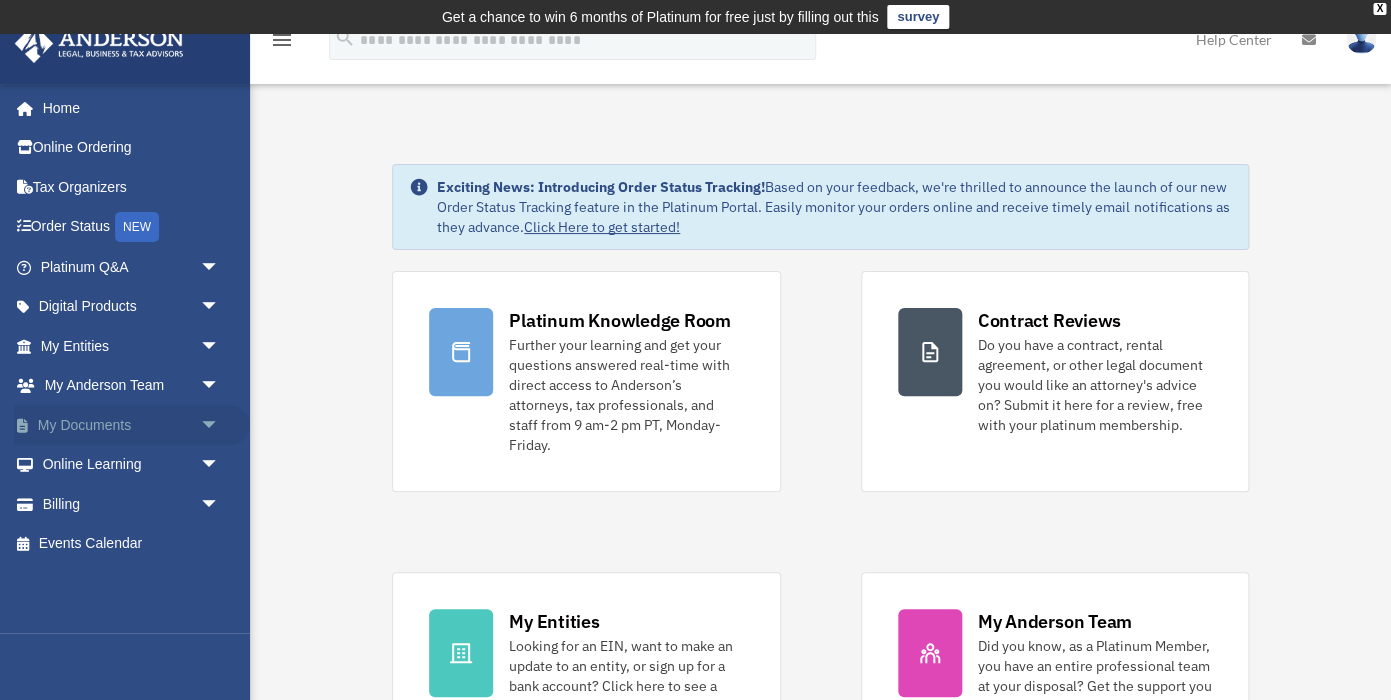 click on "arrow_drop_down" at bounding box center [220, 425] 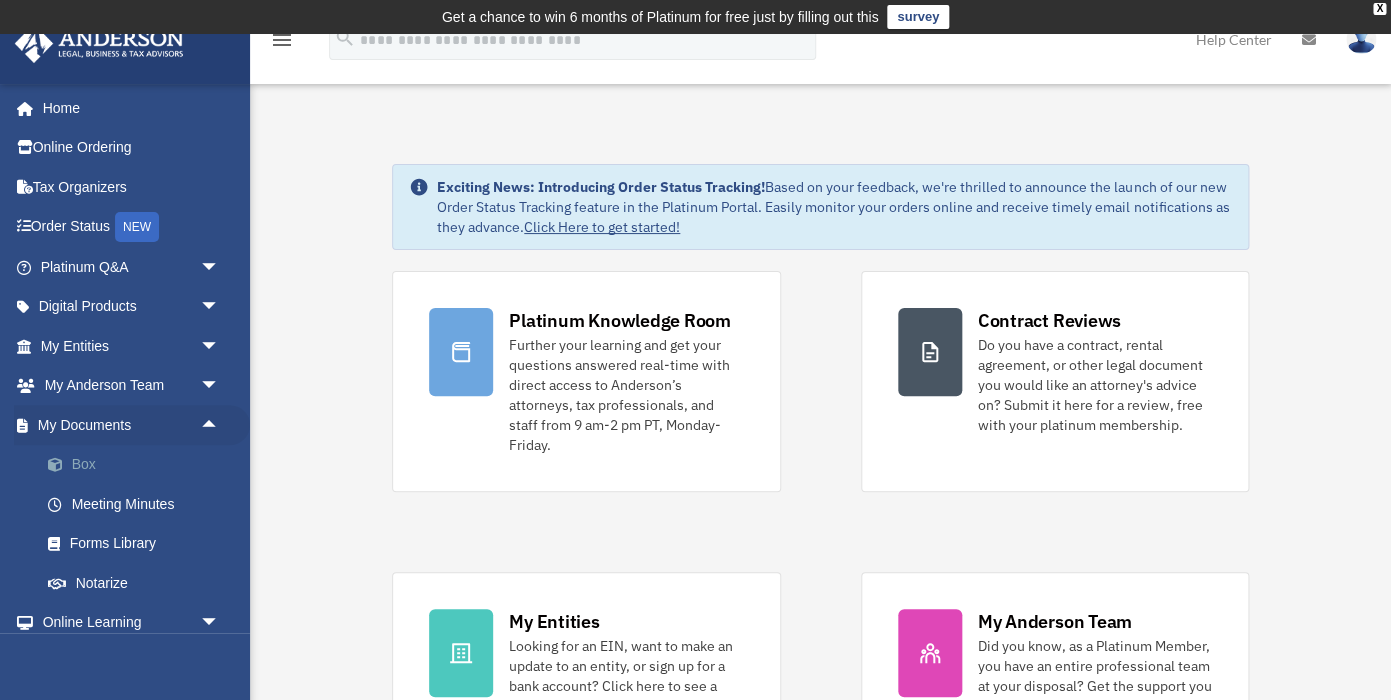 click on "Box" at bounding box center [139, 465] 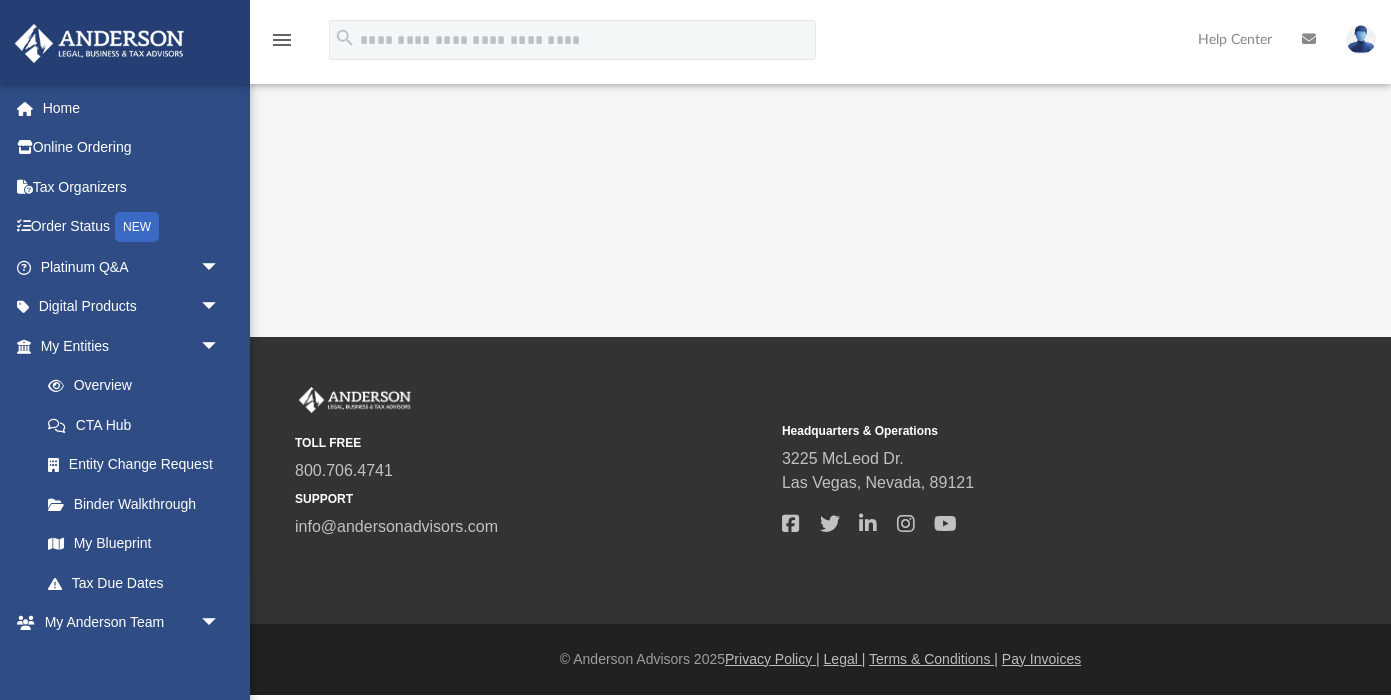 scroll, scrollTop: 0, scrollLeft: 0, axis: both 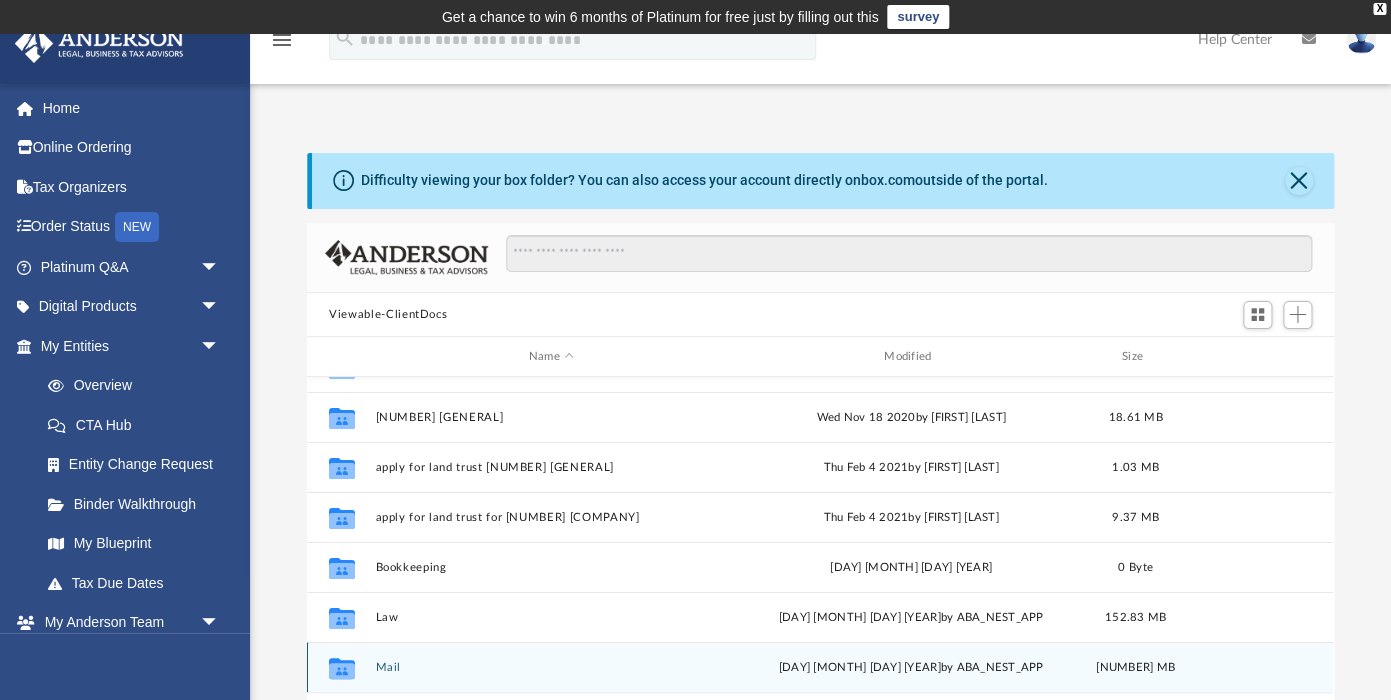 click on "Mail" at bounding box center (551, 667) 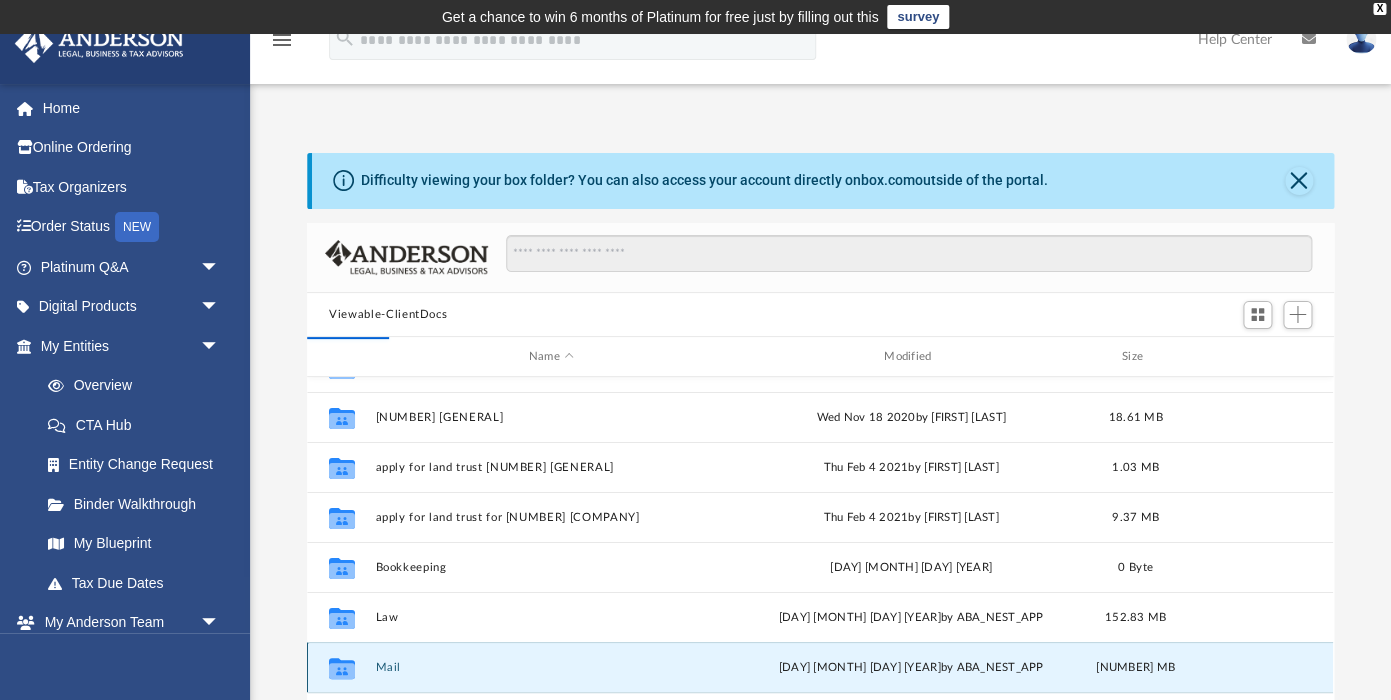 scroll, scrollTop: 393, scrollLeft: 1026, axis: both 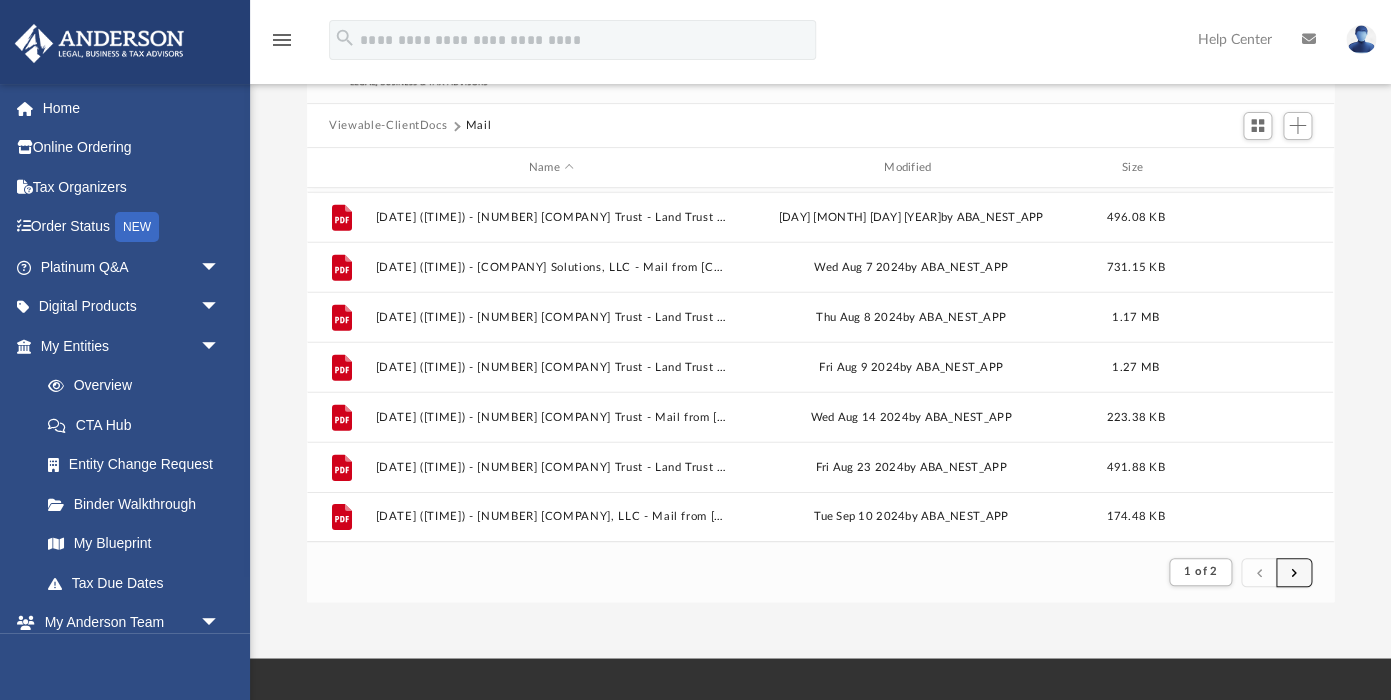 click at bounding box center [1294, 571] 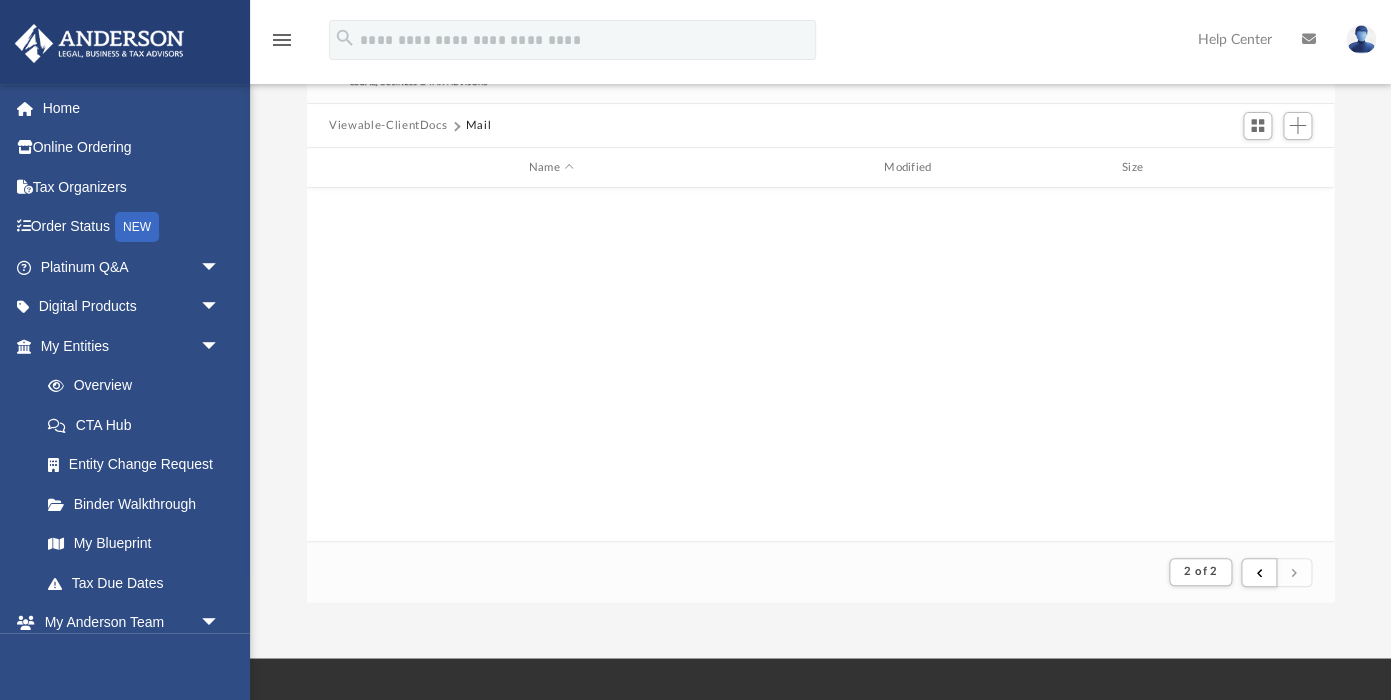 scroll, scrollTop: 0, scrollLeft: 0, axis: both 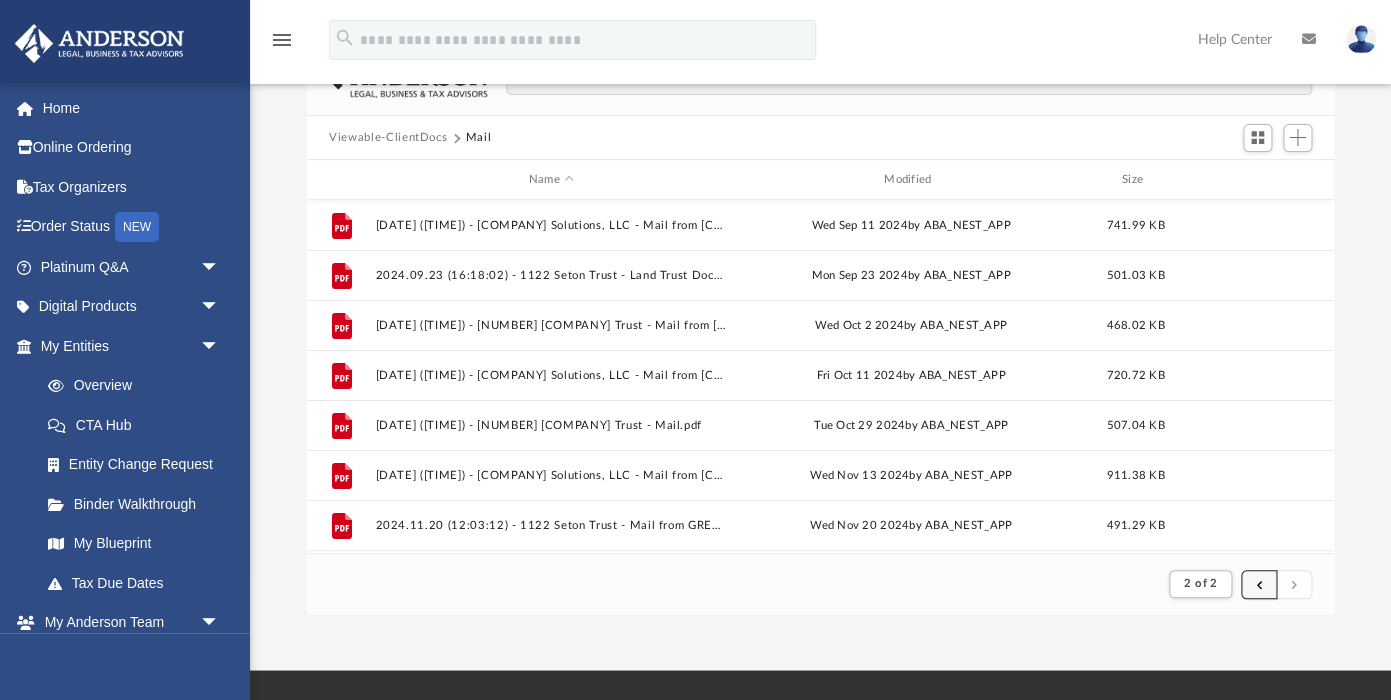 click at bounding box center (1259, 583) 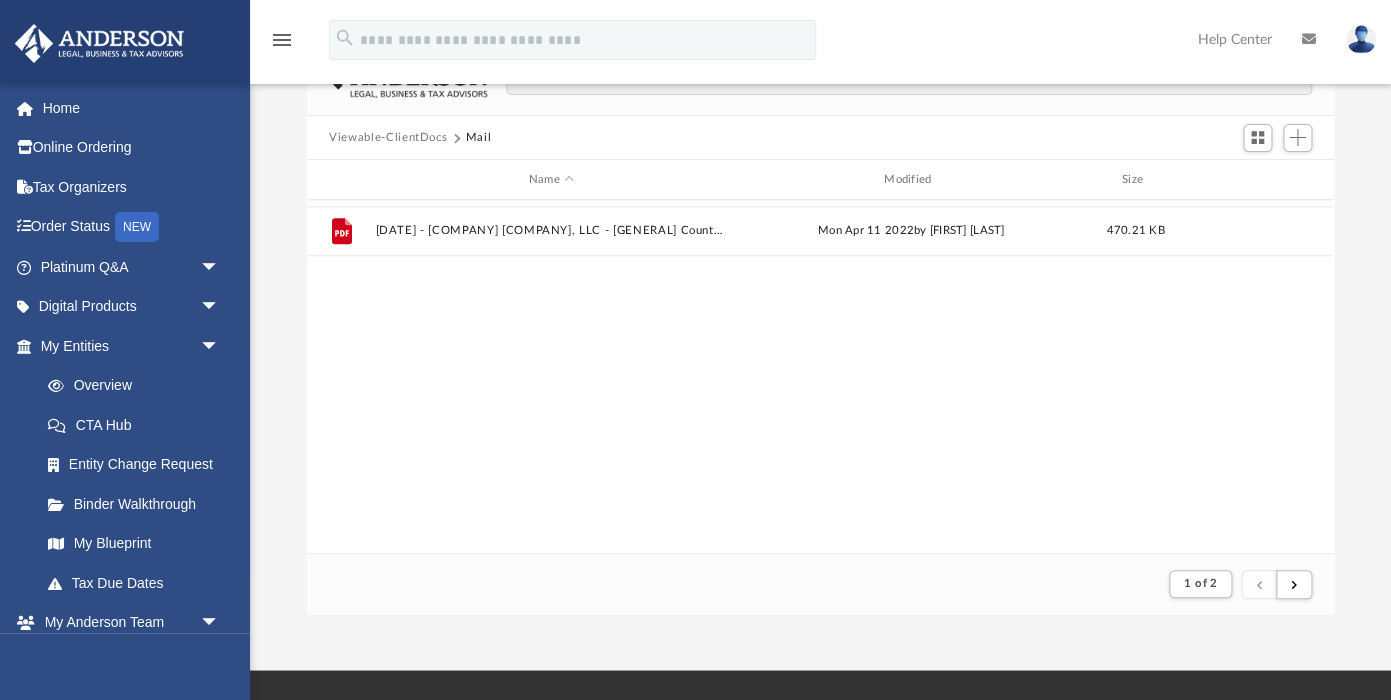 scroll, scrollTop: 0, scrollLeft: 0, axis: both 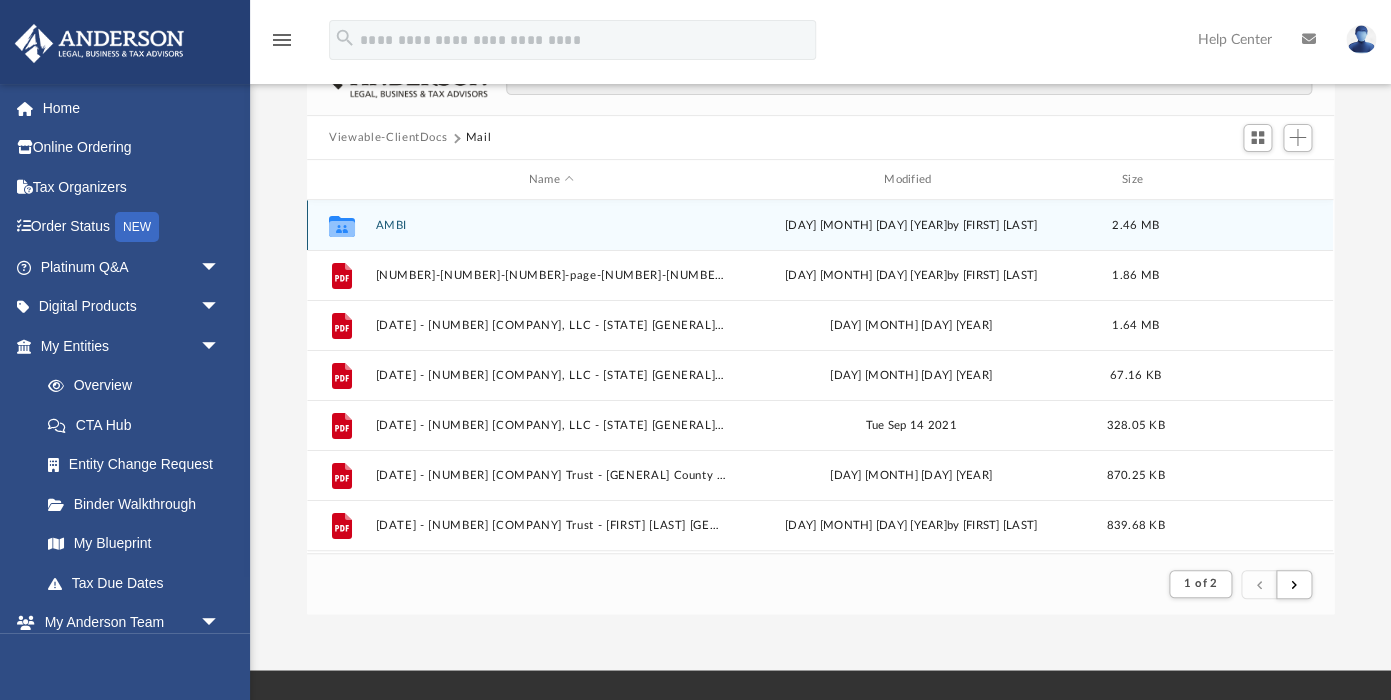 click on "[BRAND_NAME]" at bounding box center [551, 225] 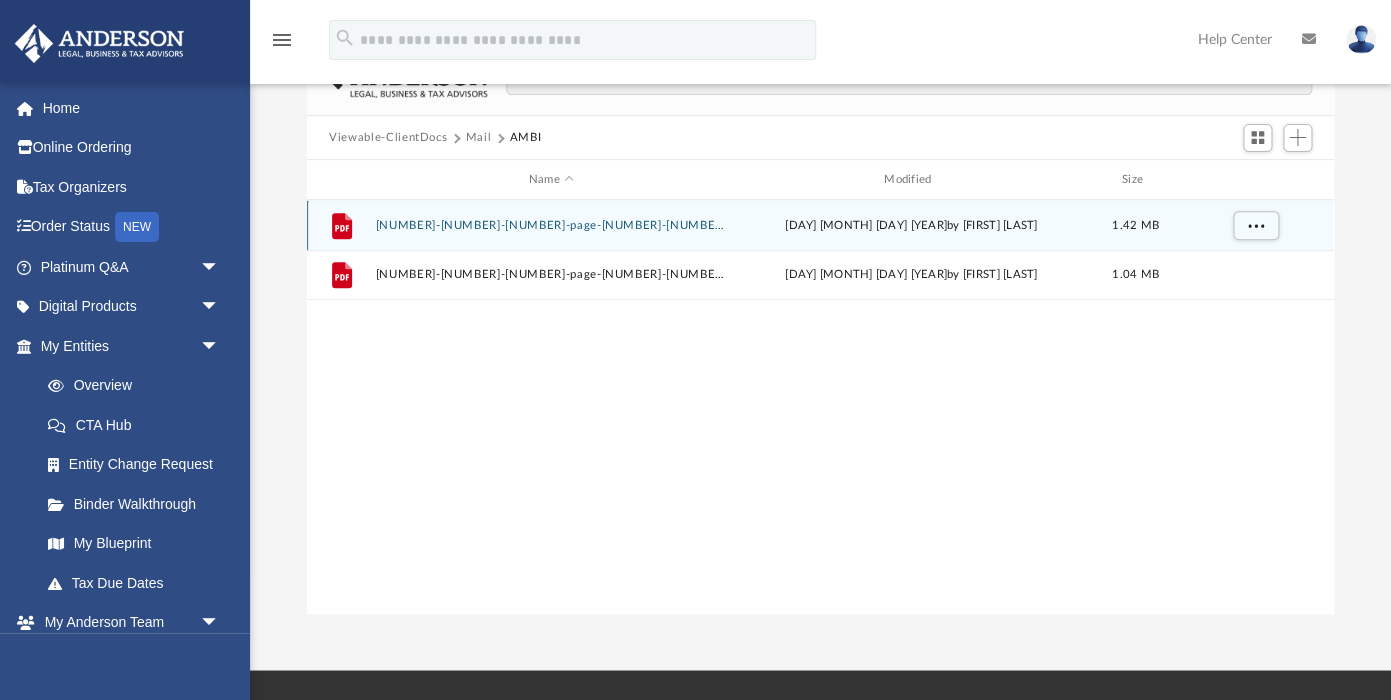 scroll, scrollTop: 1, scrollLeft: 0, axis: vertical 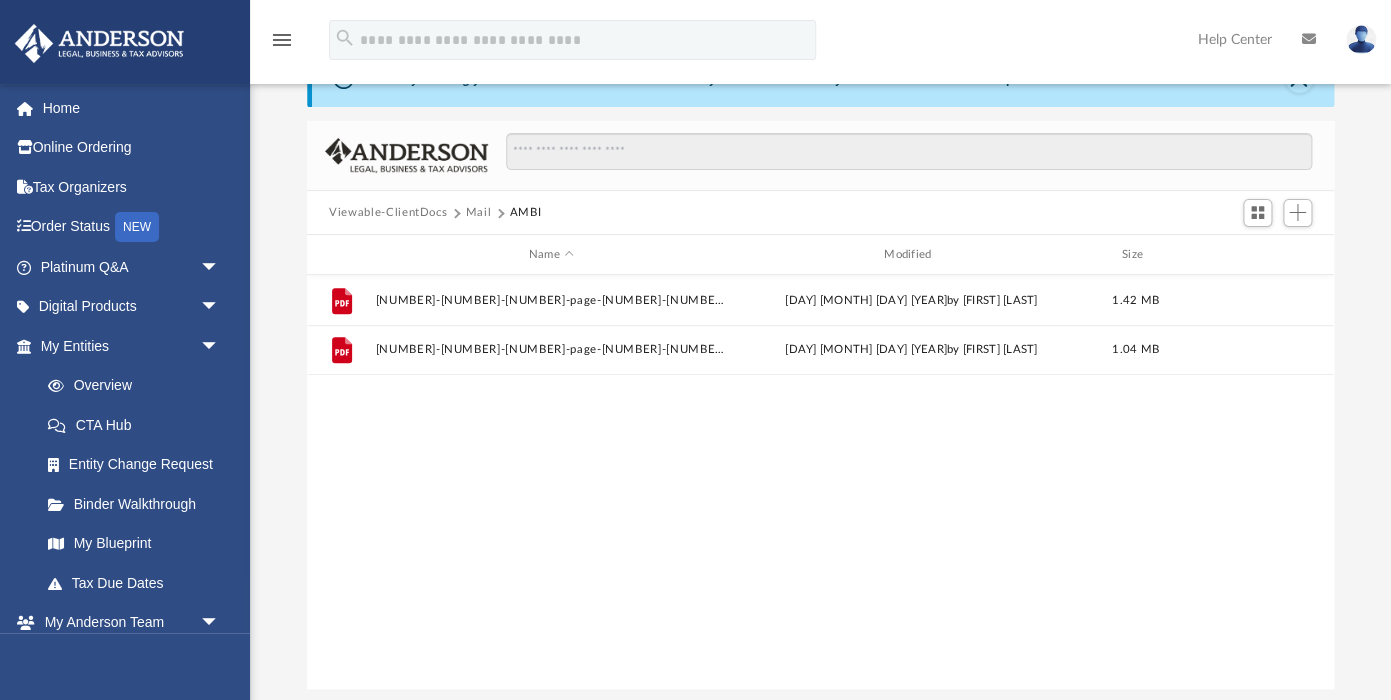 click on "Mail" at bounding box center [479, 213] 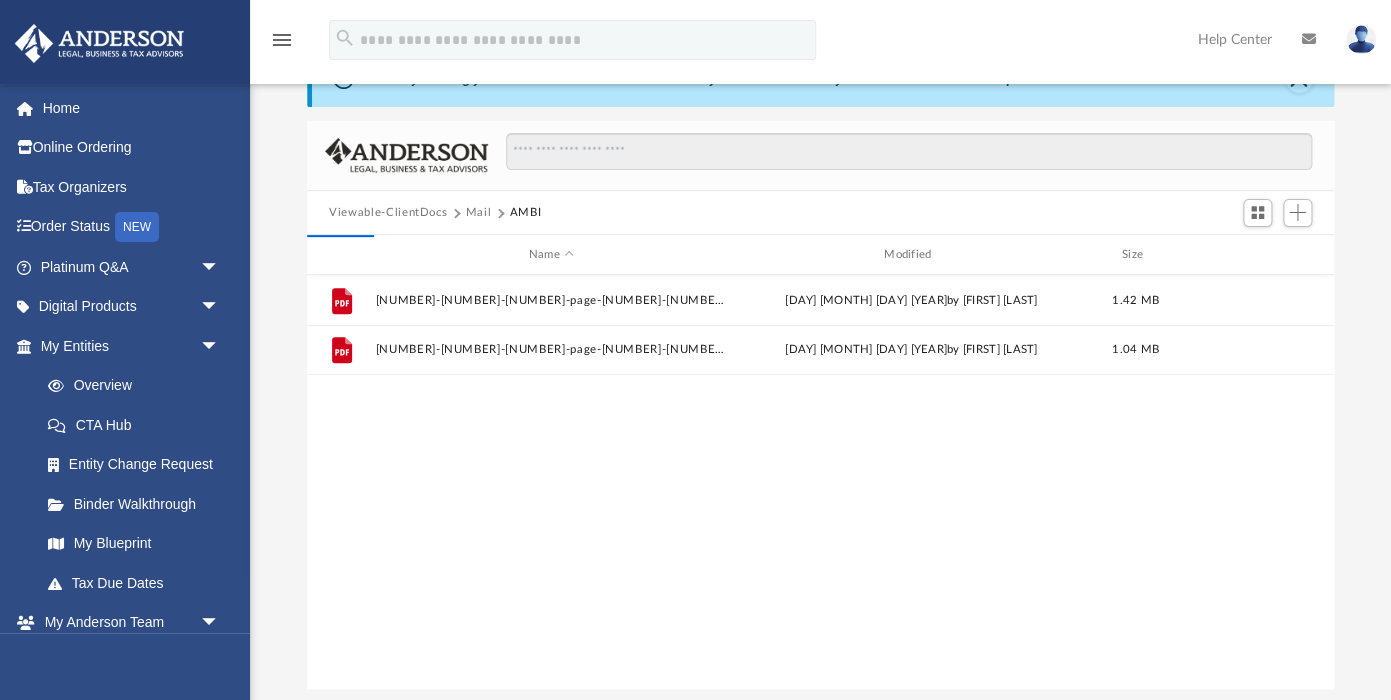 scroll, scrollTop: 393, scrollLeft: 1026, axis: both 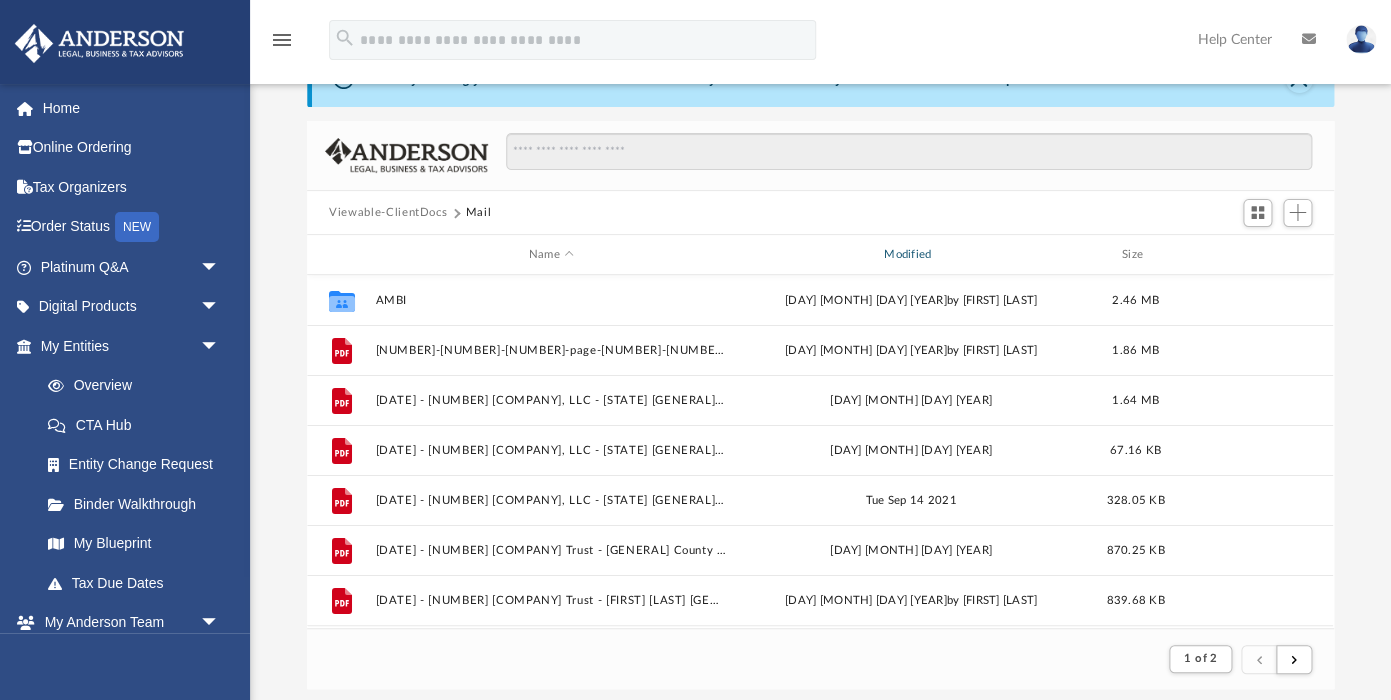 click on "Modified" at bounding box center (911, 255) 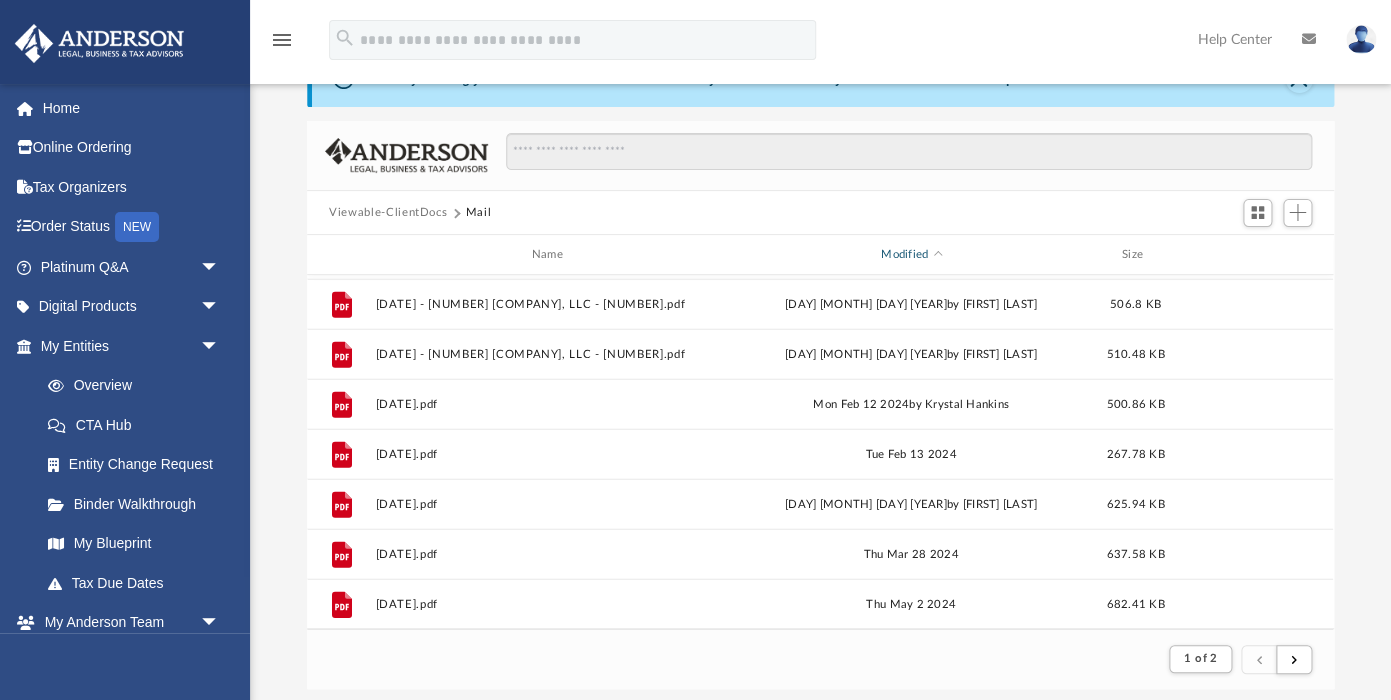 scroll, scrollTop: 2146, scrollLeft: 0, axis: vertical 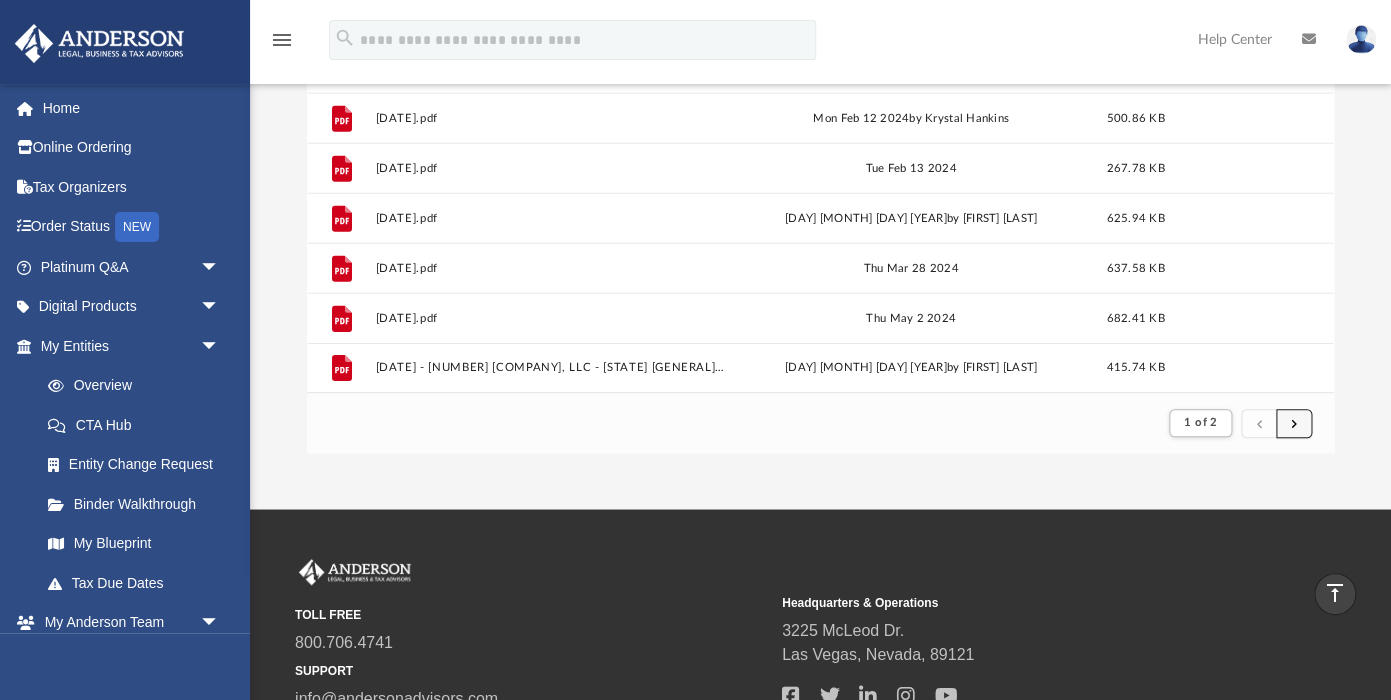 click at bounding box center (1294, 423) 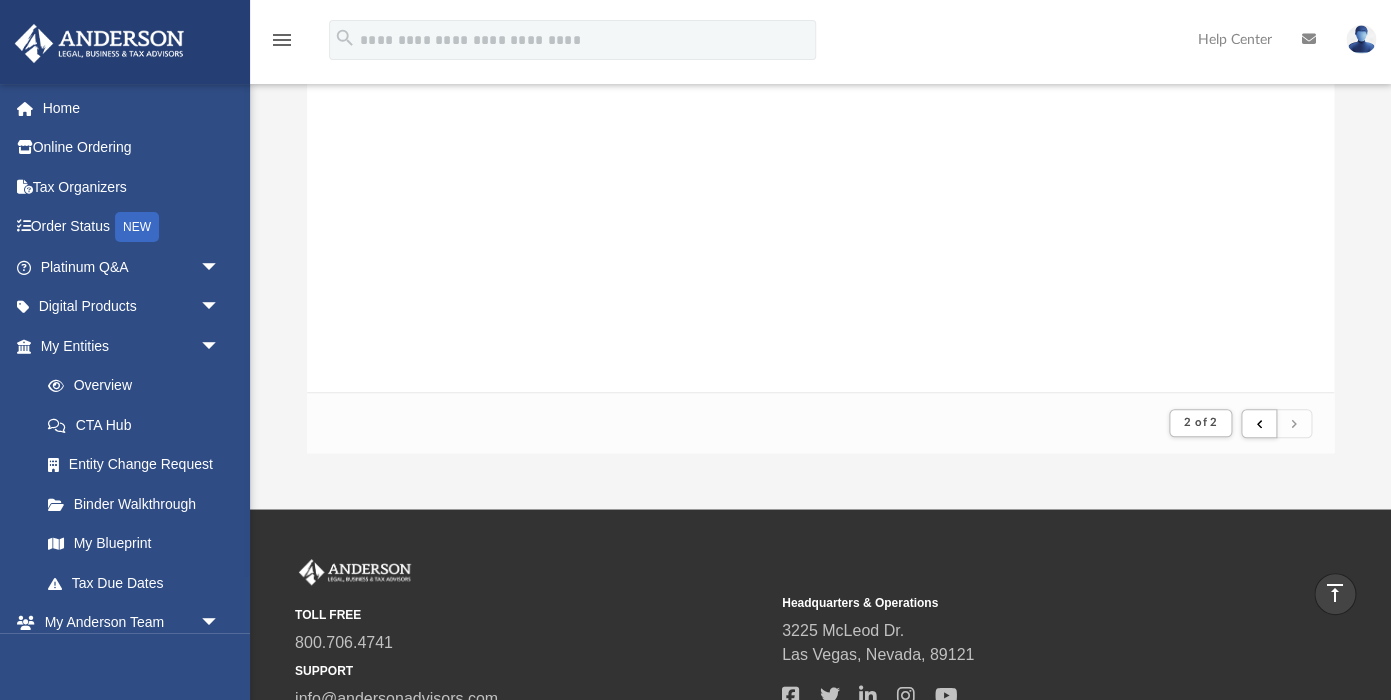 scroll, scrollTop: 0, scrollLeft: 0, axis: both 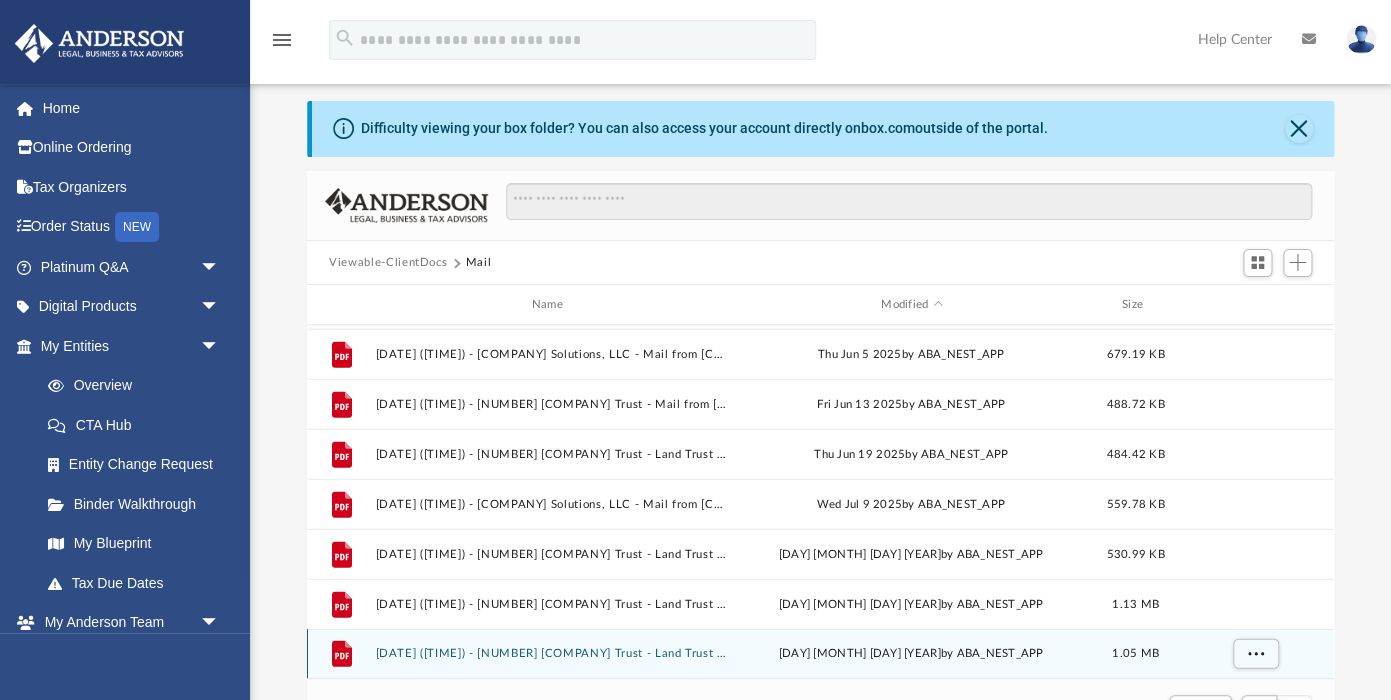 click 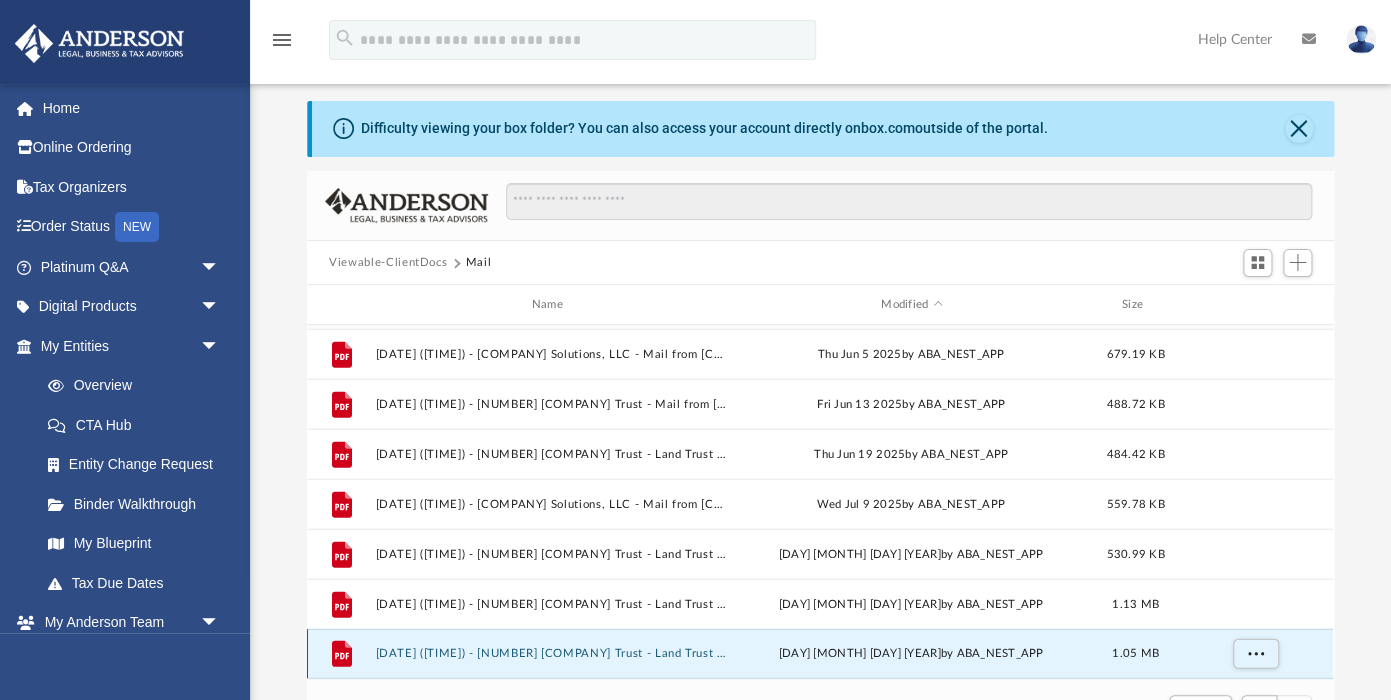 click 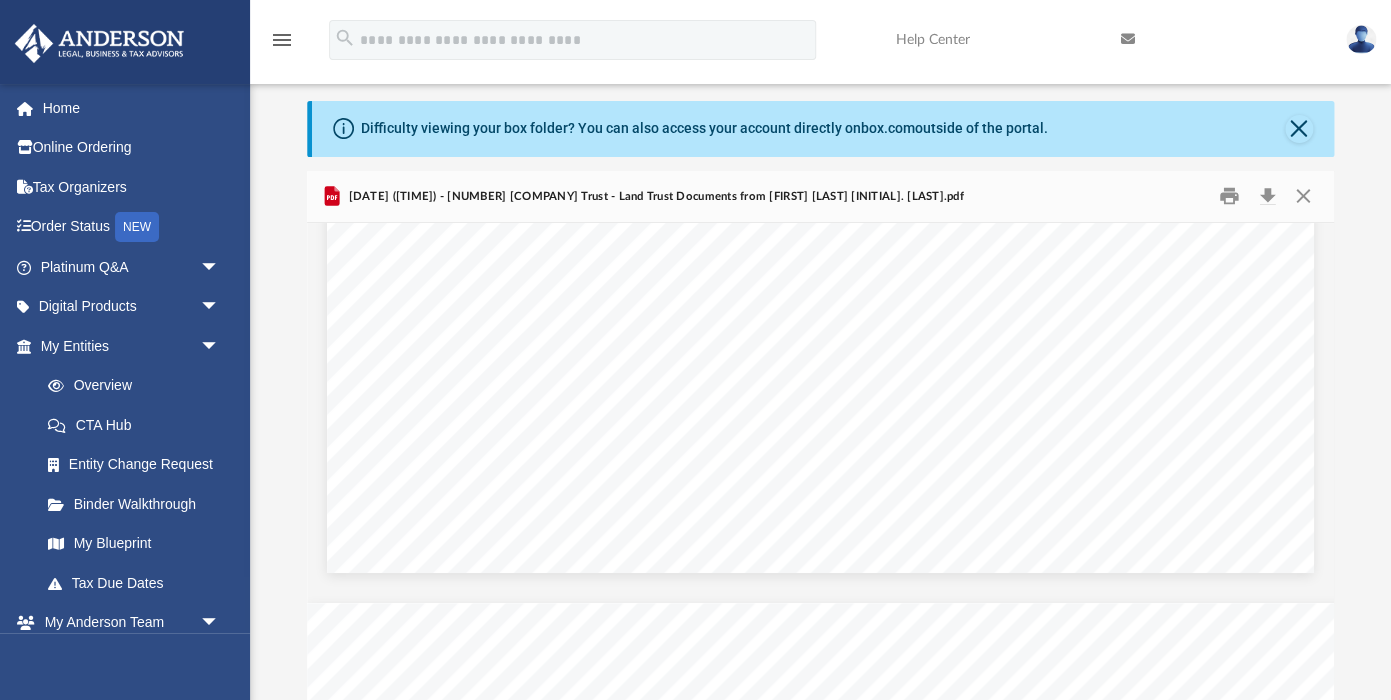 scroll, scrollTop: 2248, scrollLeft: 0, axis: vertical 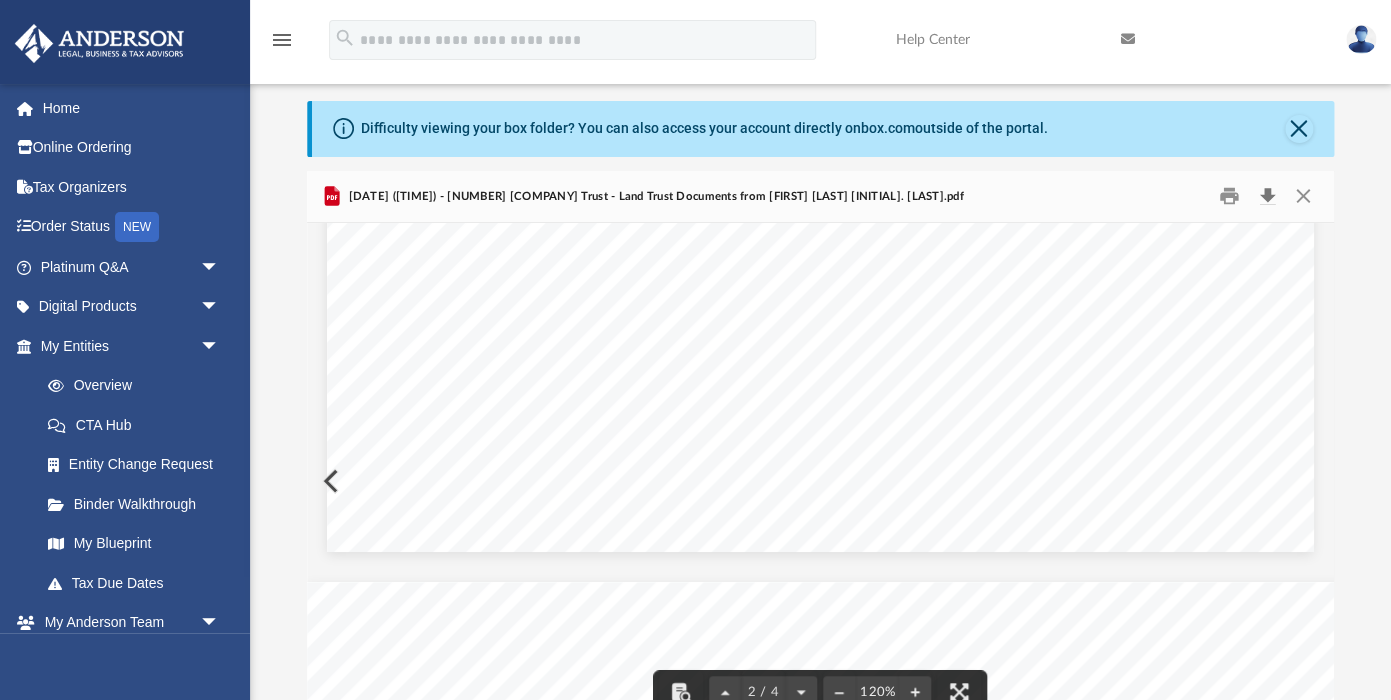 click at bounding box center (1267, 196) 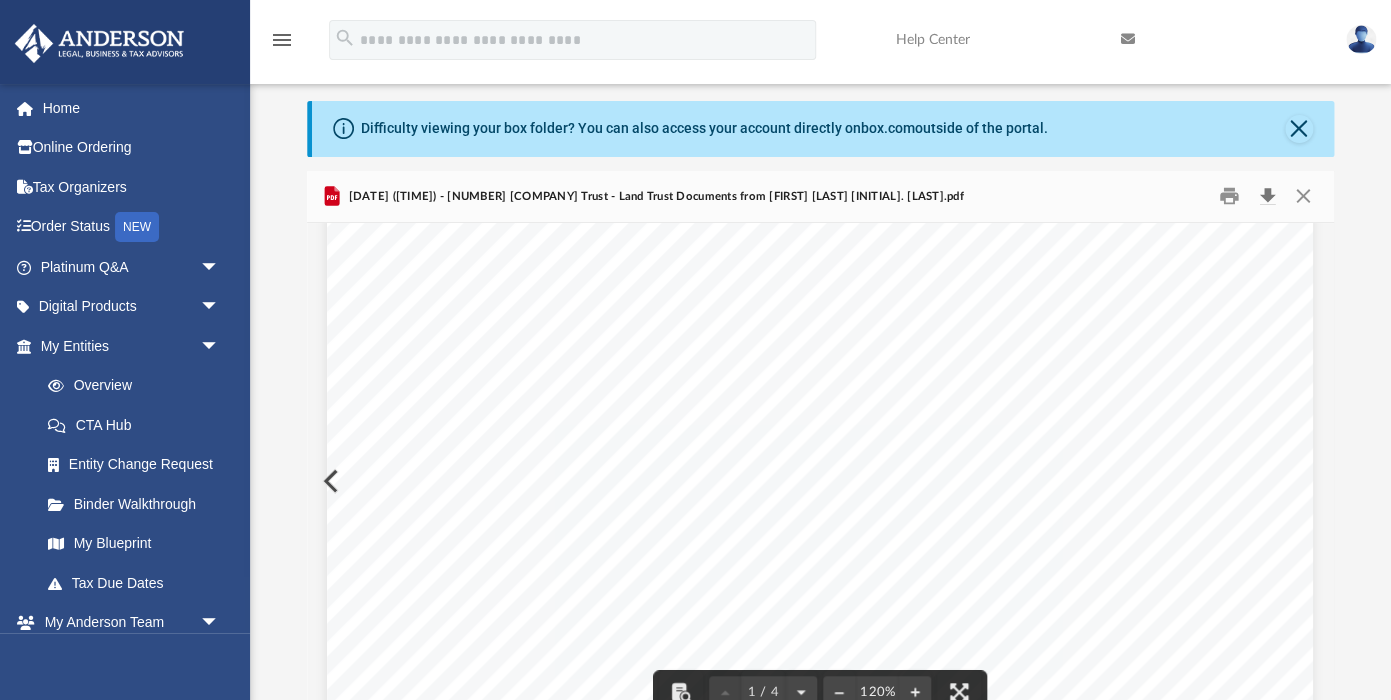 scroll, scrollTop: 0, scrollLeft: 0, axis: both 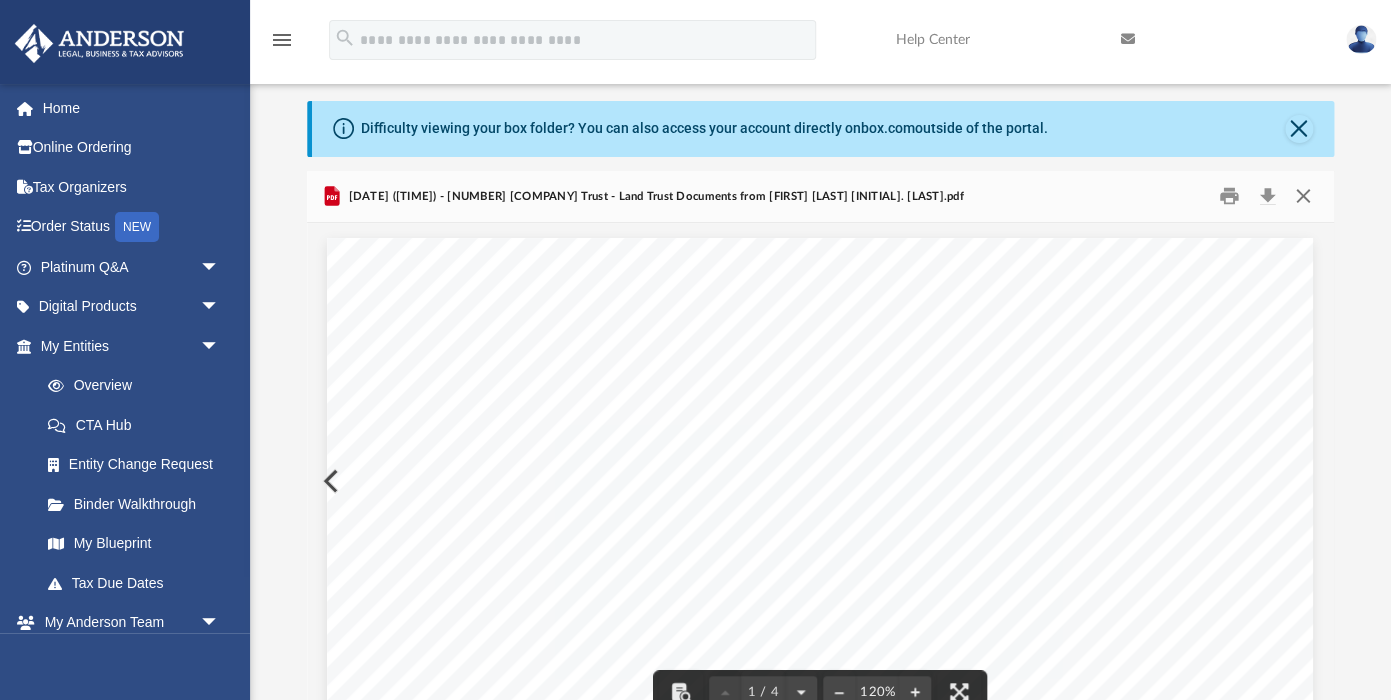 click at bounding box center (1303, 196) 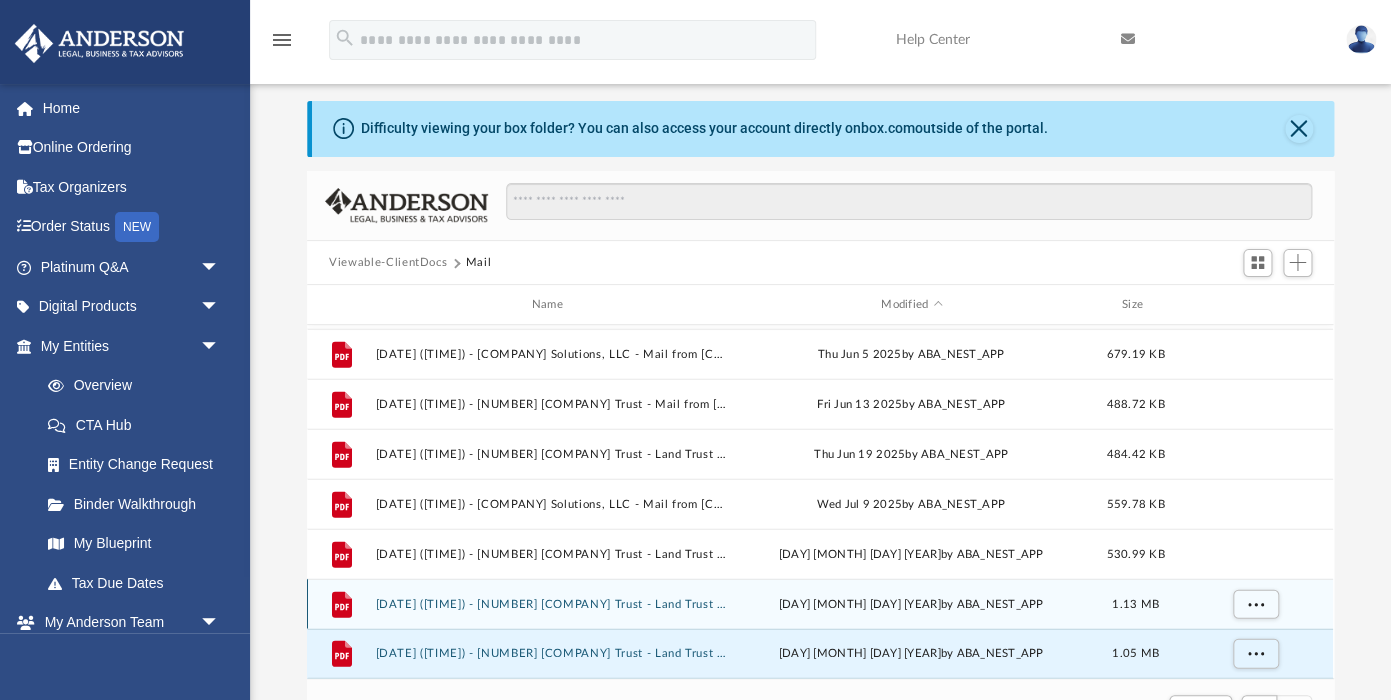 click on "[DATE] ([TIME]) - [NUMBER] Keyes Trust - Land Trust Documents from [FIRST] [LAST].pdf" at bounding box center [551, 604] 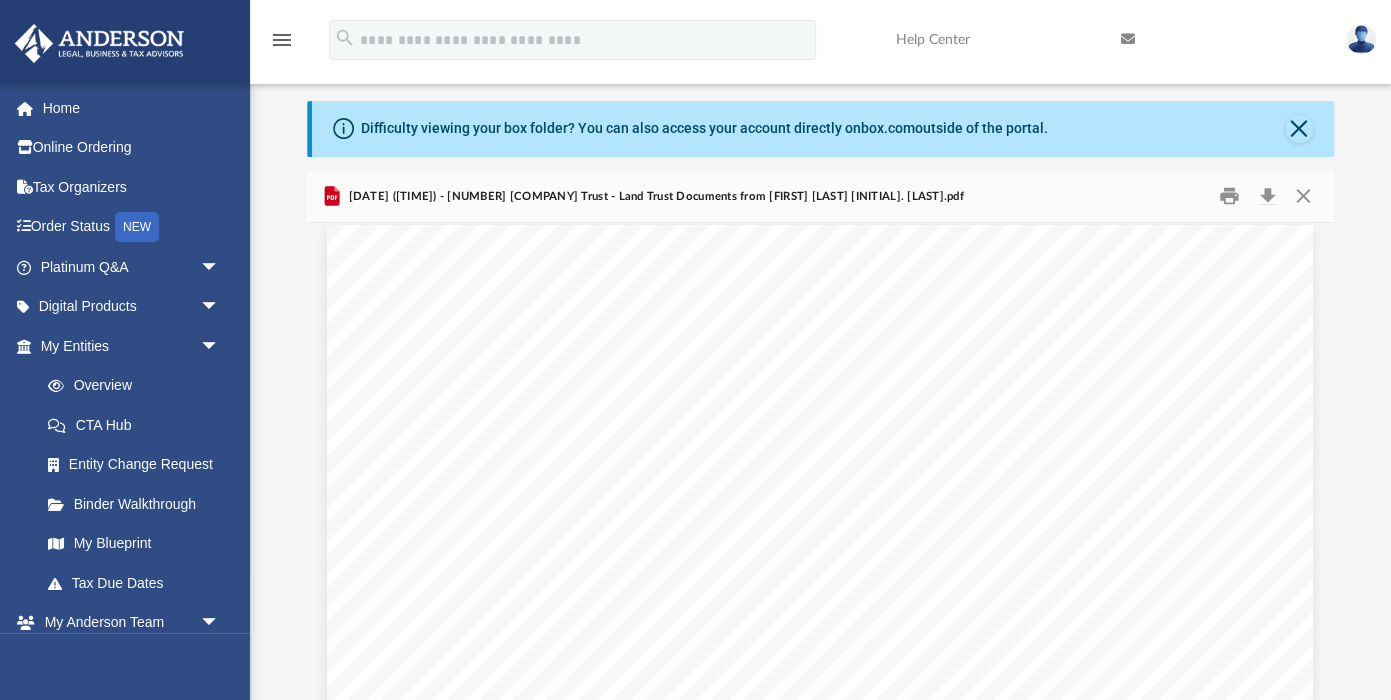 scroll, scrollTop: 6, scrollLeft: 0, axis: vertical 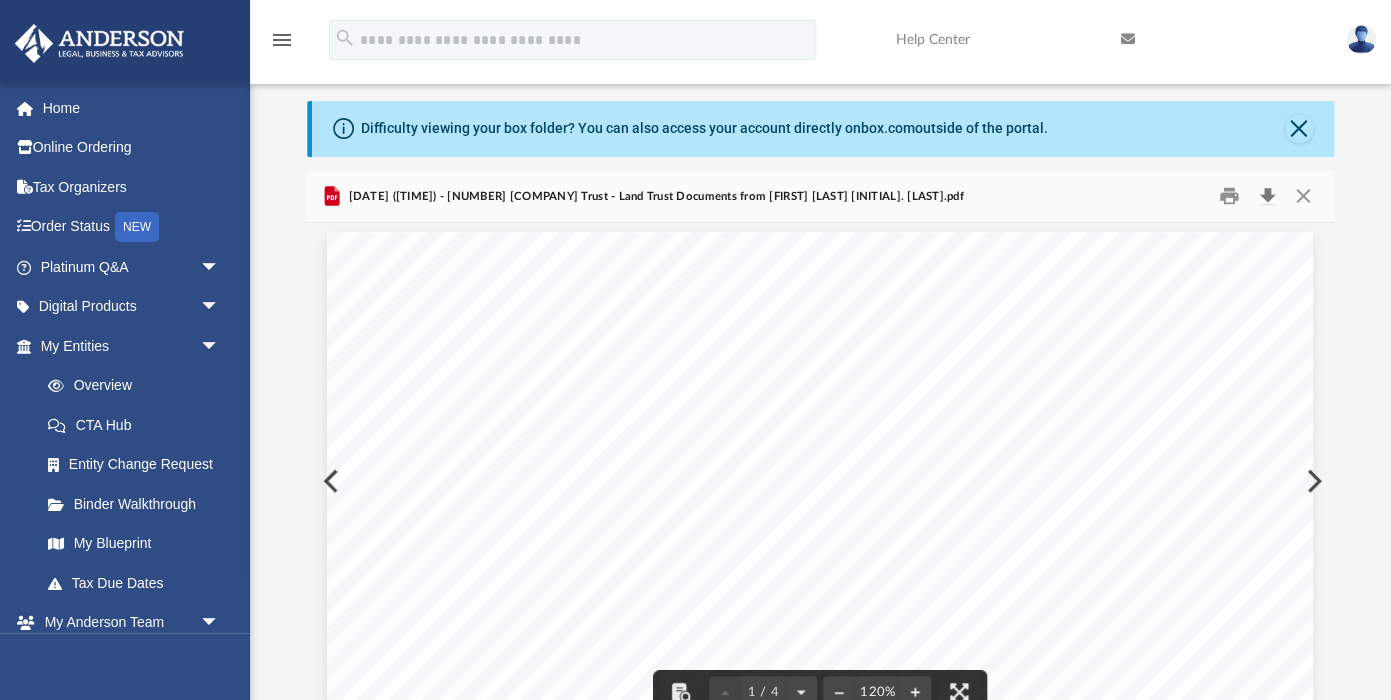 click at bounding box center (1267, 196) 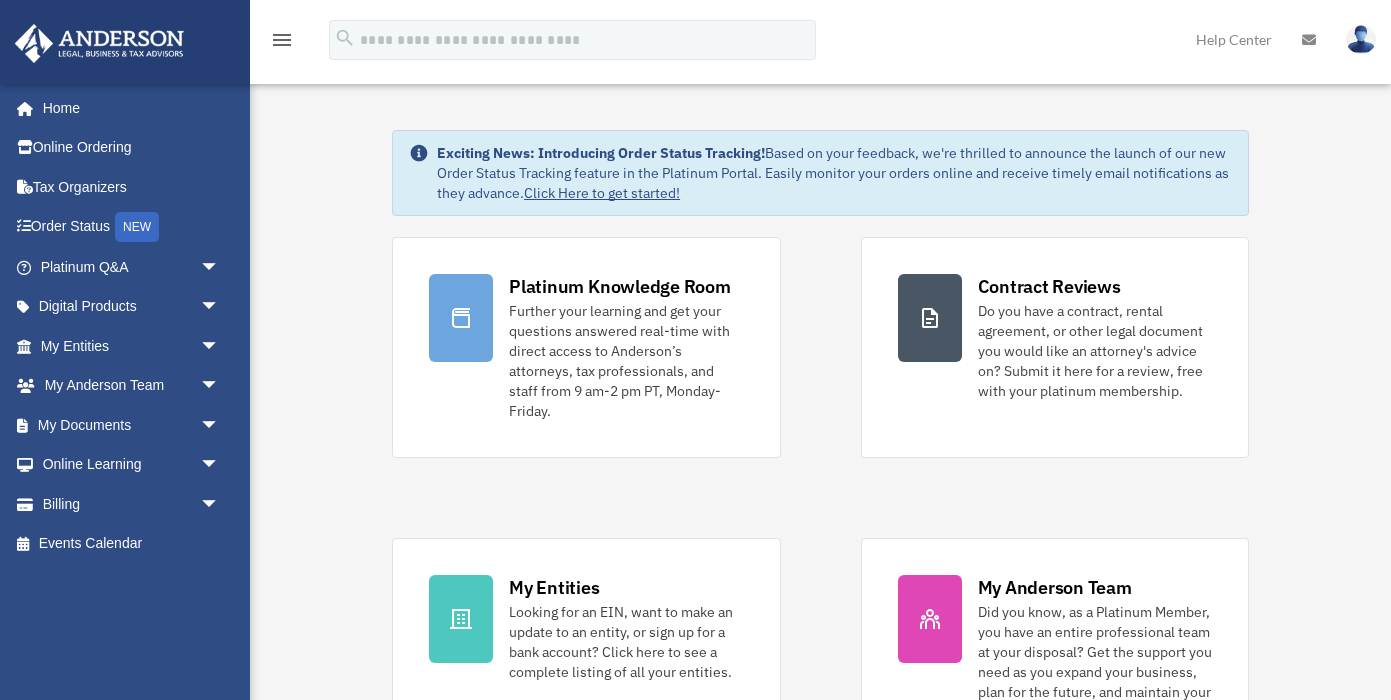 scroll, scrollTop: 0, scrollLeft: 0, axis: both 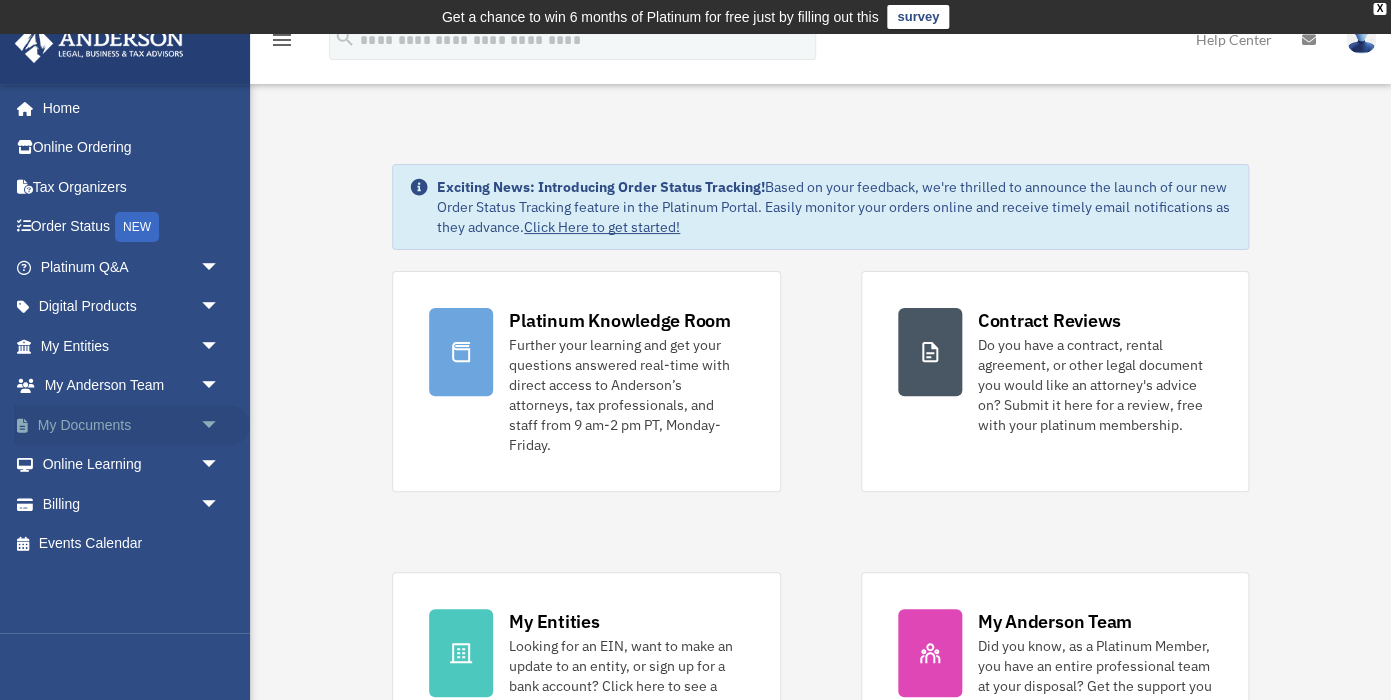 click on "arrow_drop_down" at bounding box center [220, 425] 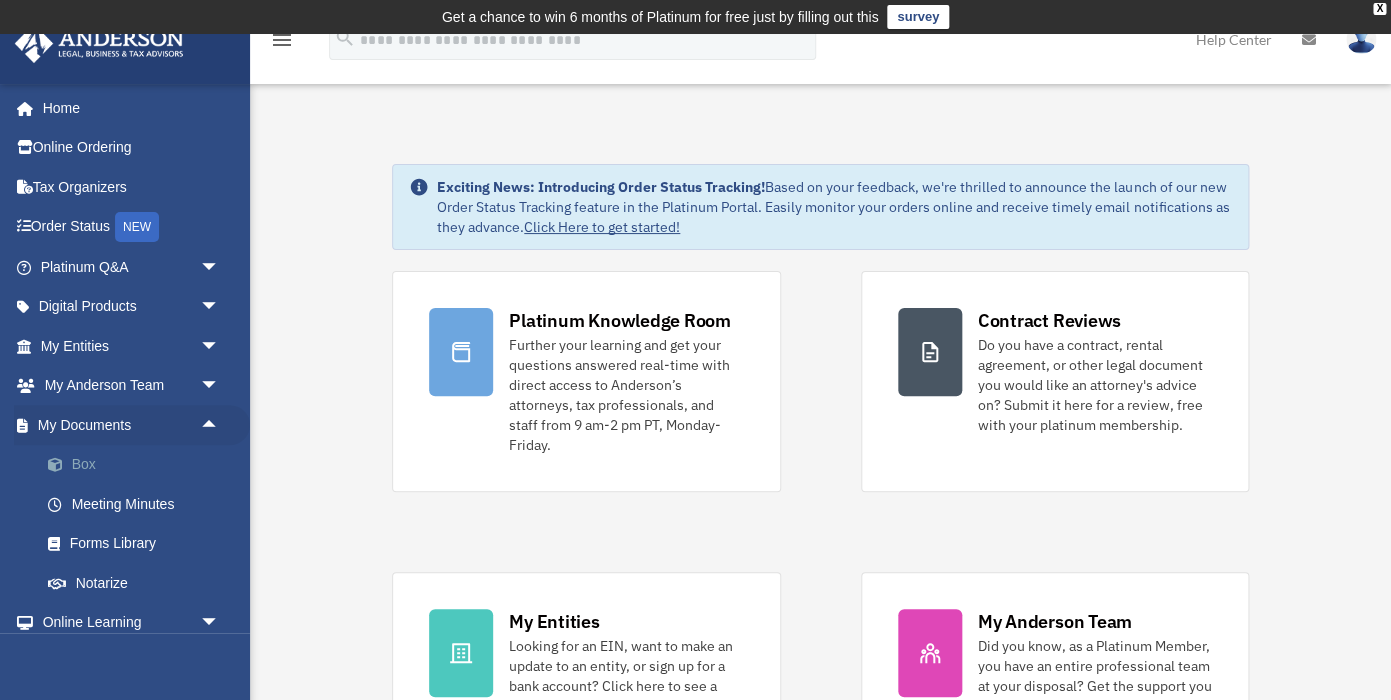 click on "Box" at bounding box center (139, 465) 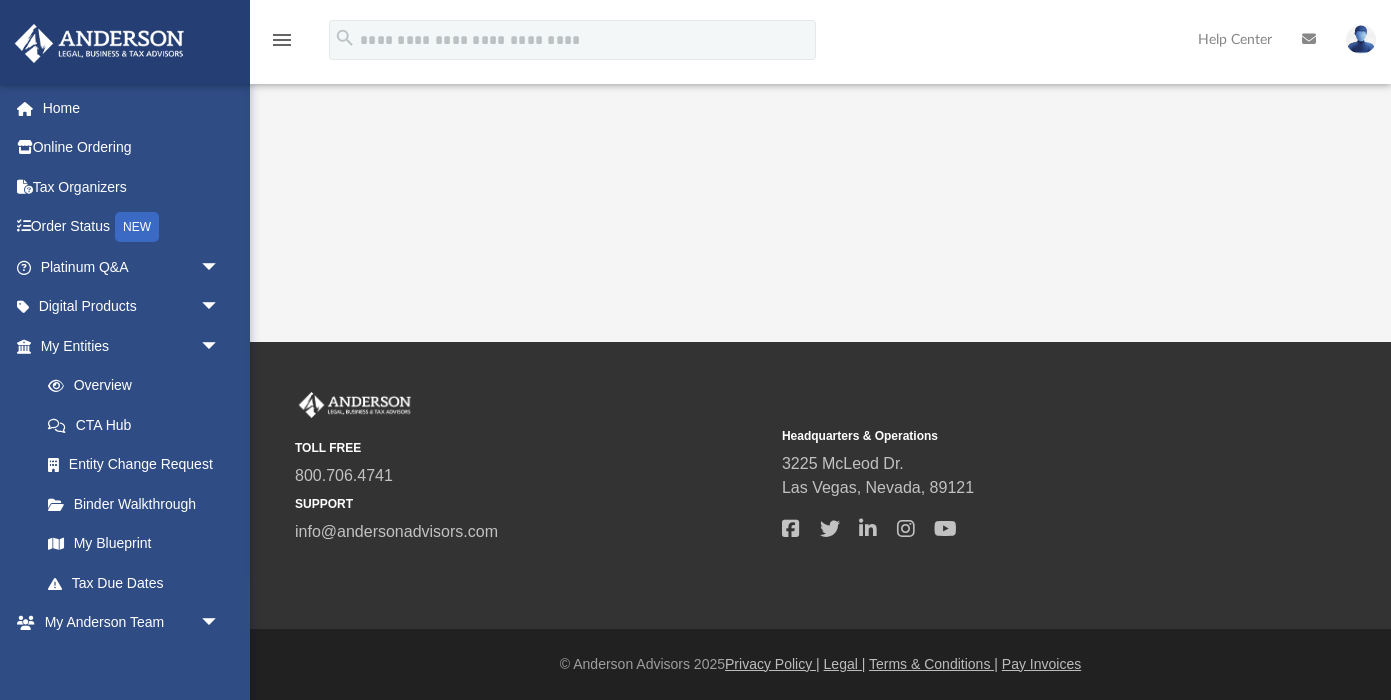 scroll, scrollTop: 0, scrollLeft: 0, axis: both 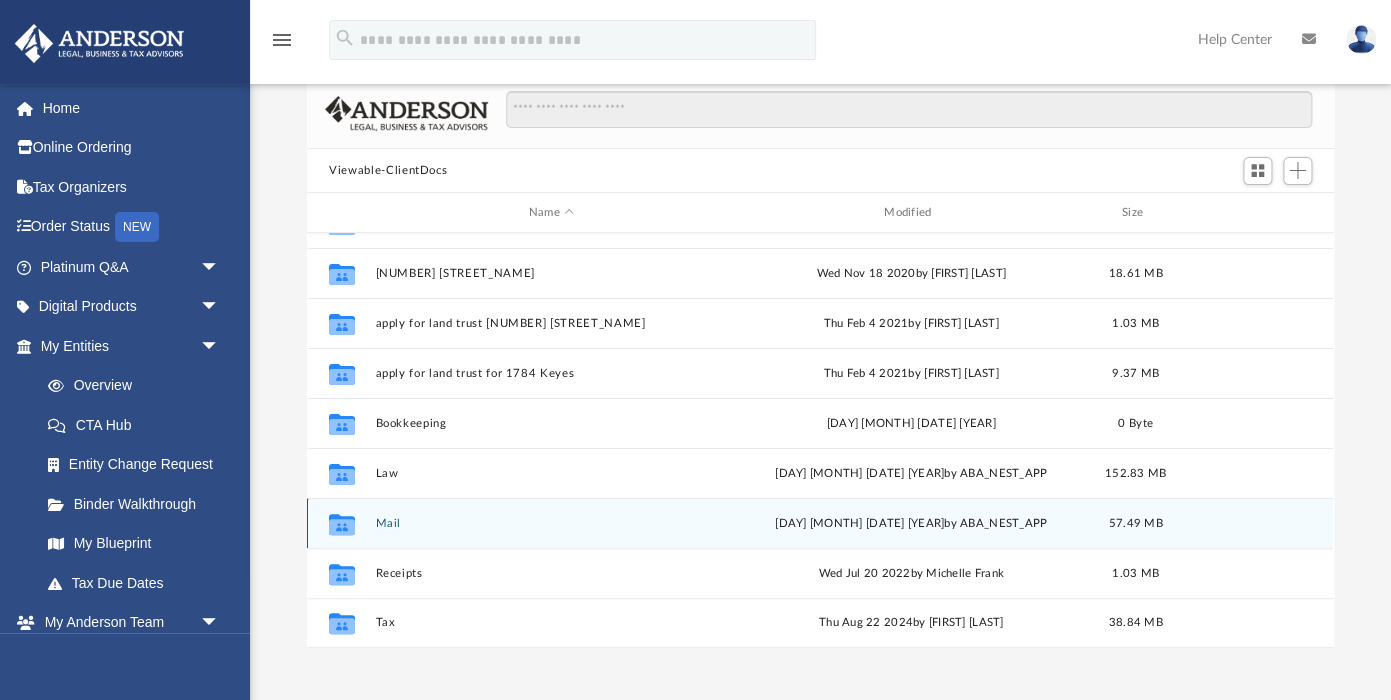 click on "Mail" at bounding box center (551, 523) 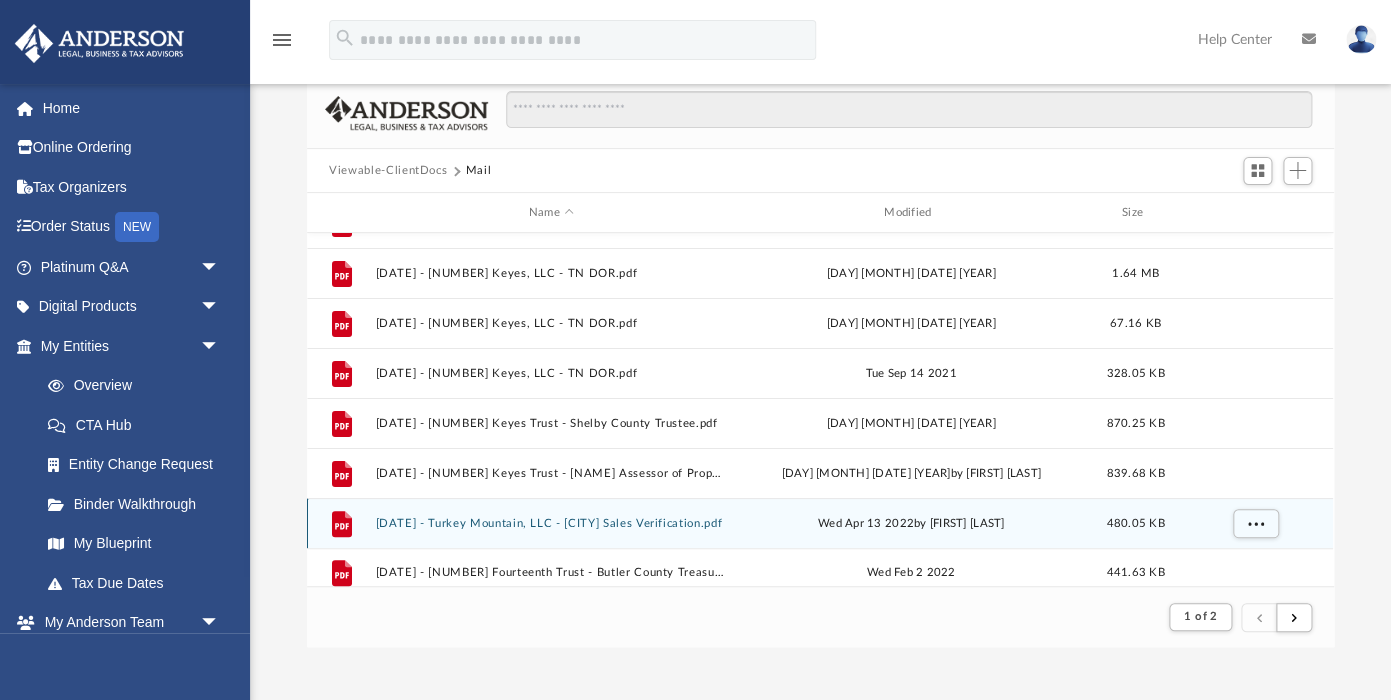 scroll, scrollTop: 393, scrollLeft: 1026, axis: both 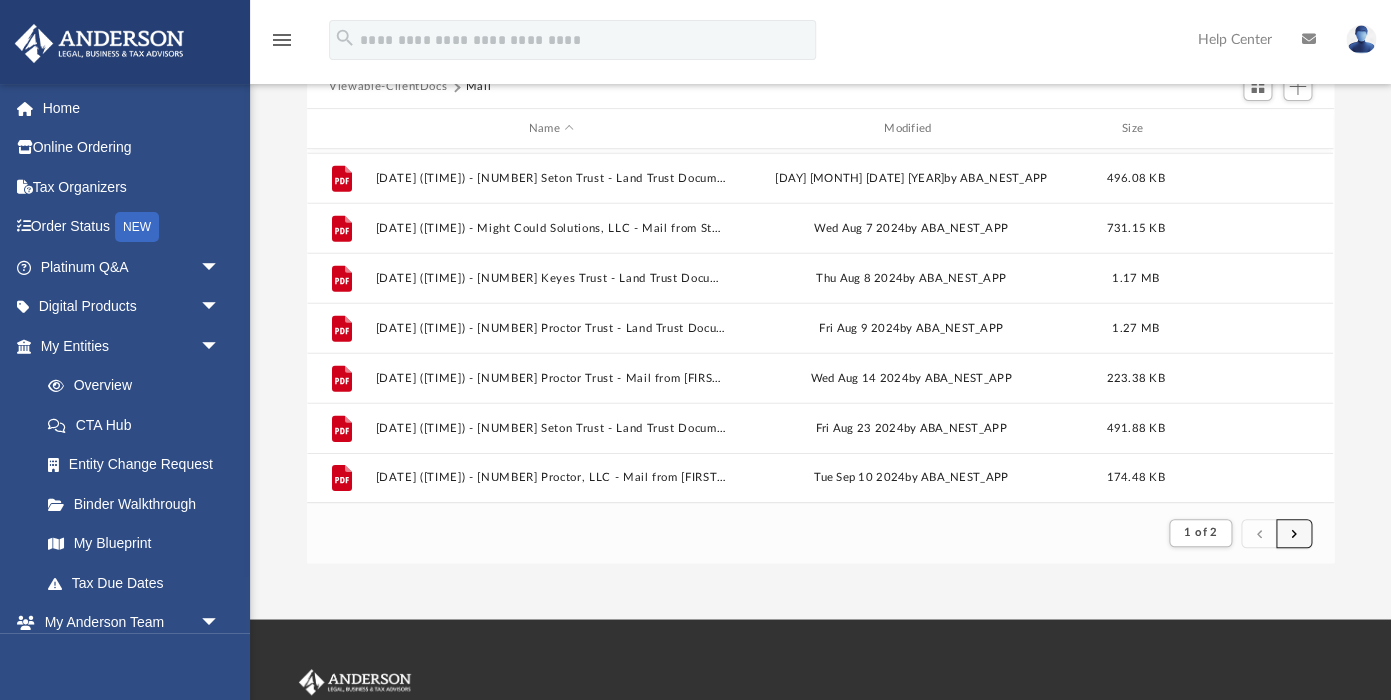 click at bounding box center (1294, 532) 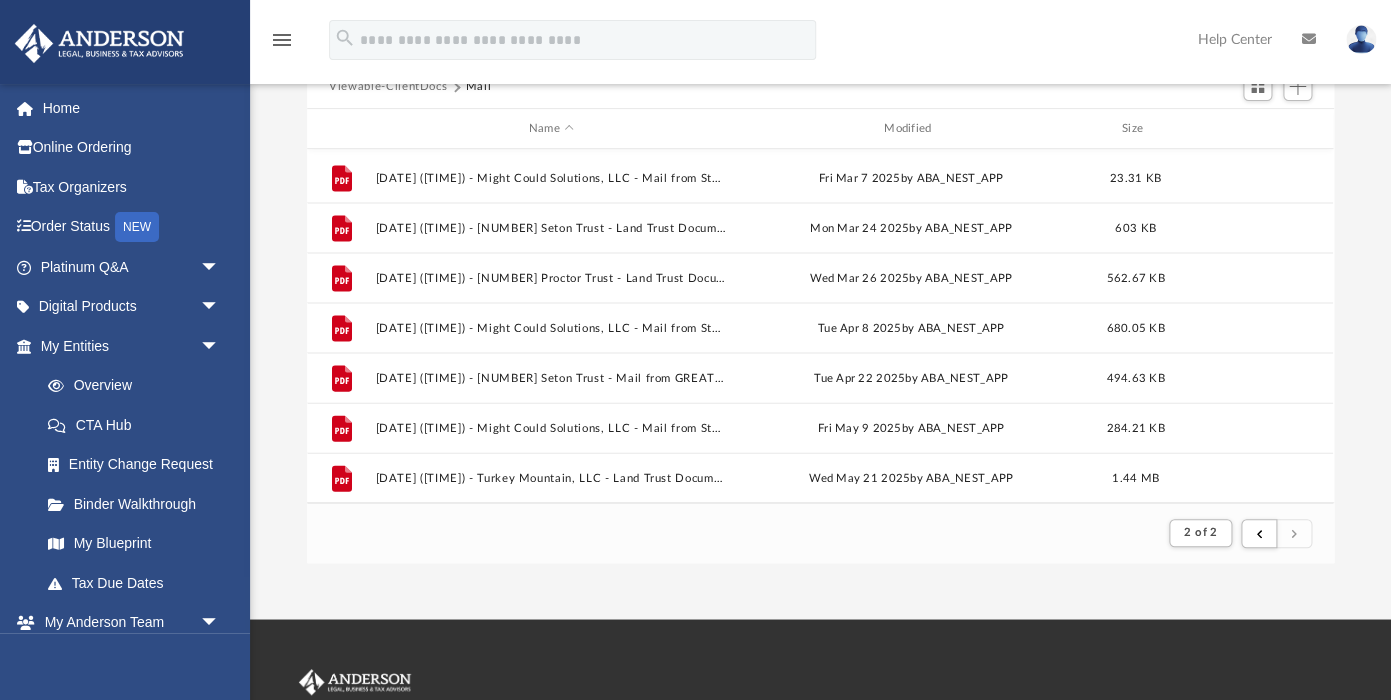 scroll, scrollTop: 1946, scrollLeft: 0, axis: vertical 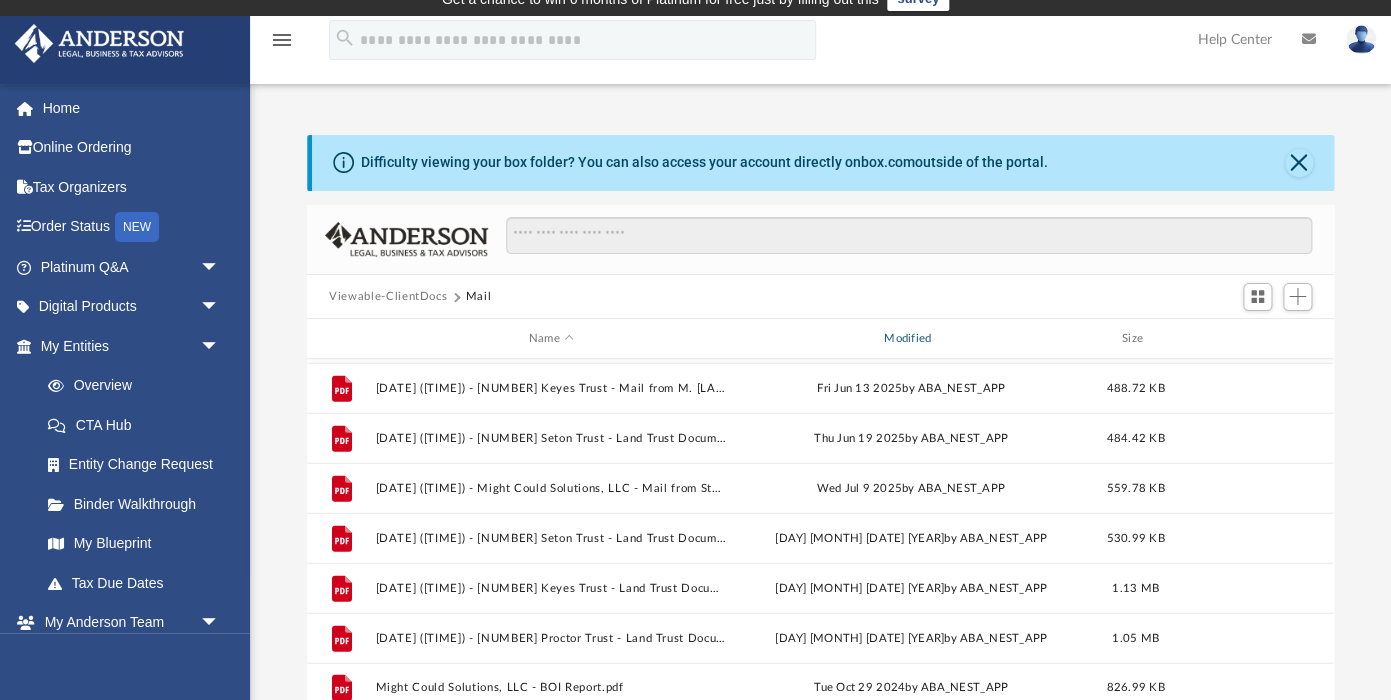 click on "Modified" at bounding box center (911, 339) 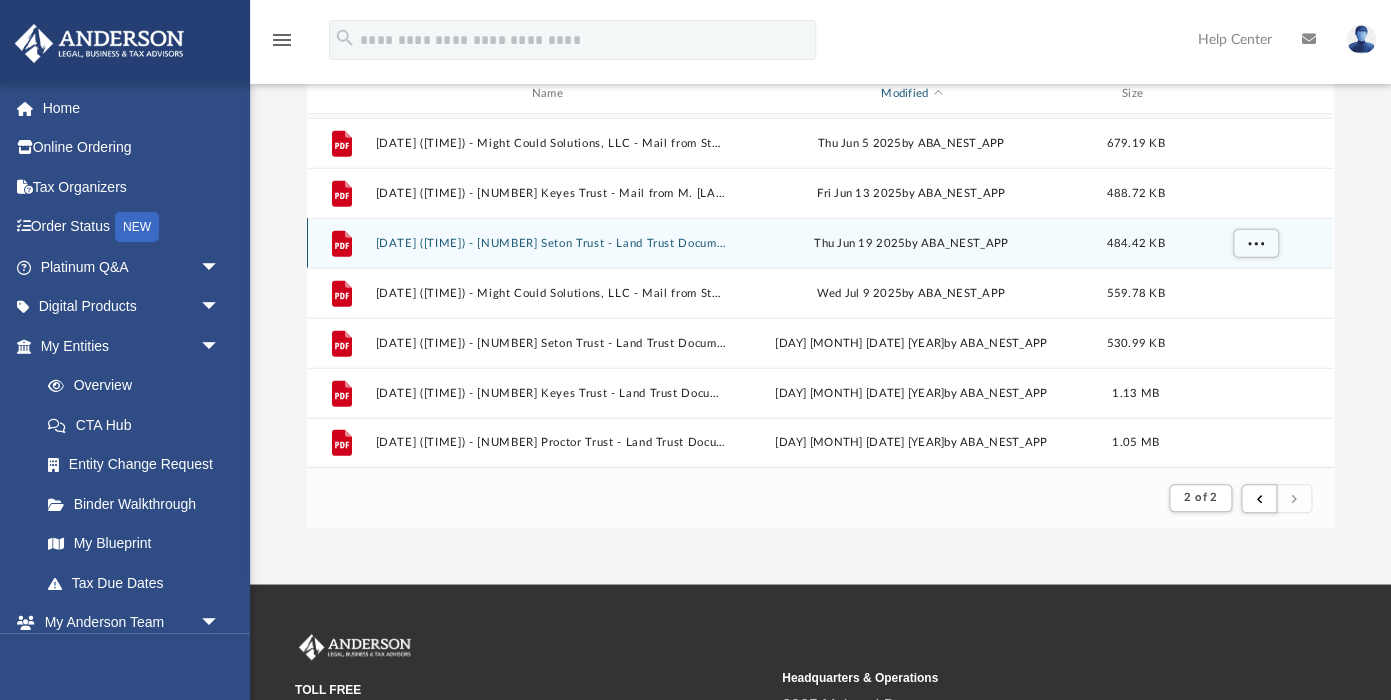 scroll, scrollTop: 265, scrollLeft: 0, axis: vertical 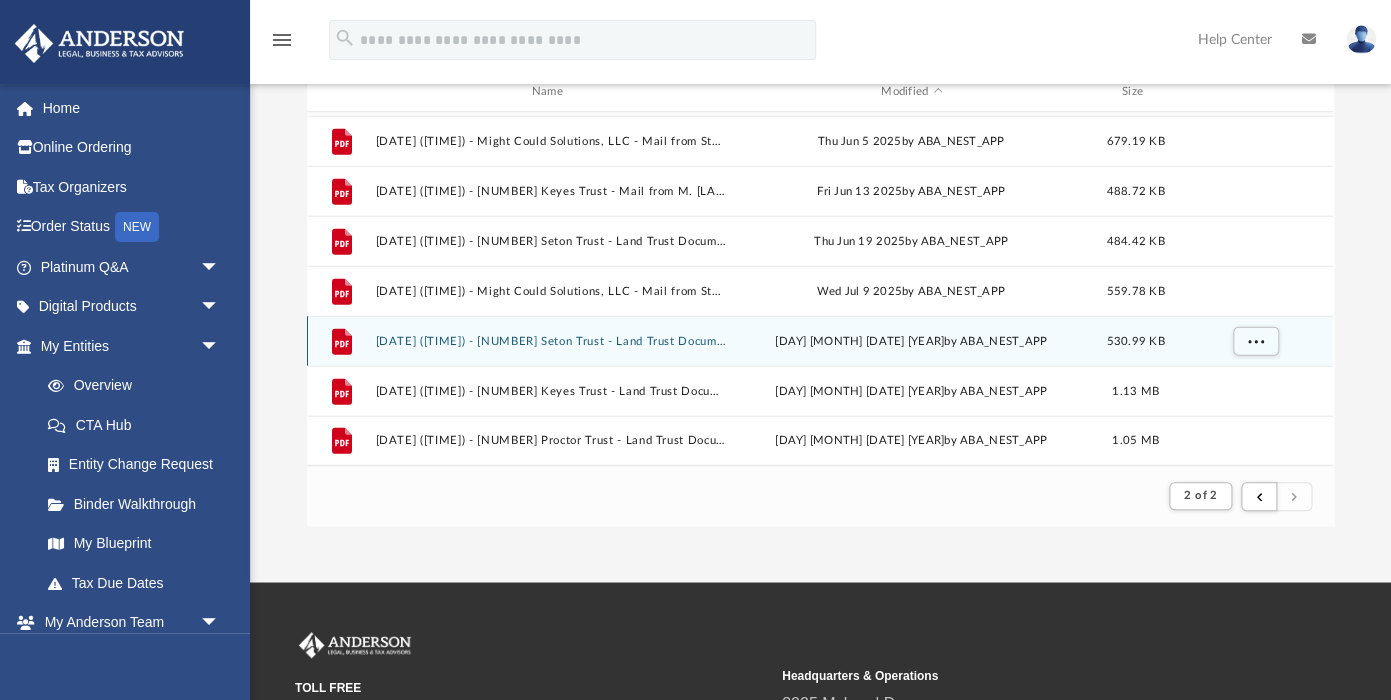click on "[DATE] ([TIME]) - [NUMBER] Seton Trust - Land Trust Documents.pdf" at bounding box center (551, 341) 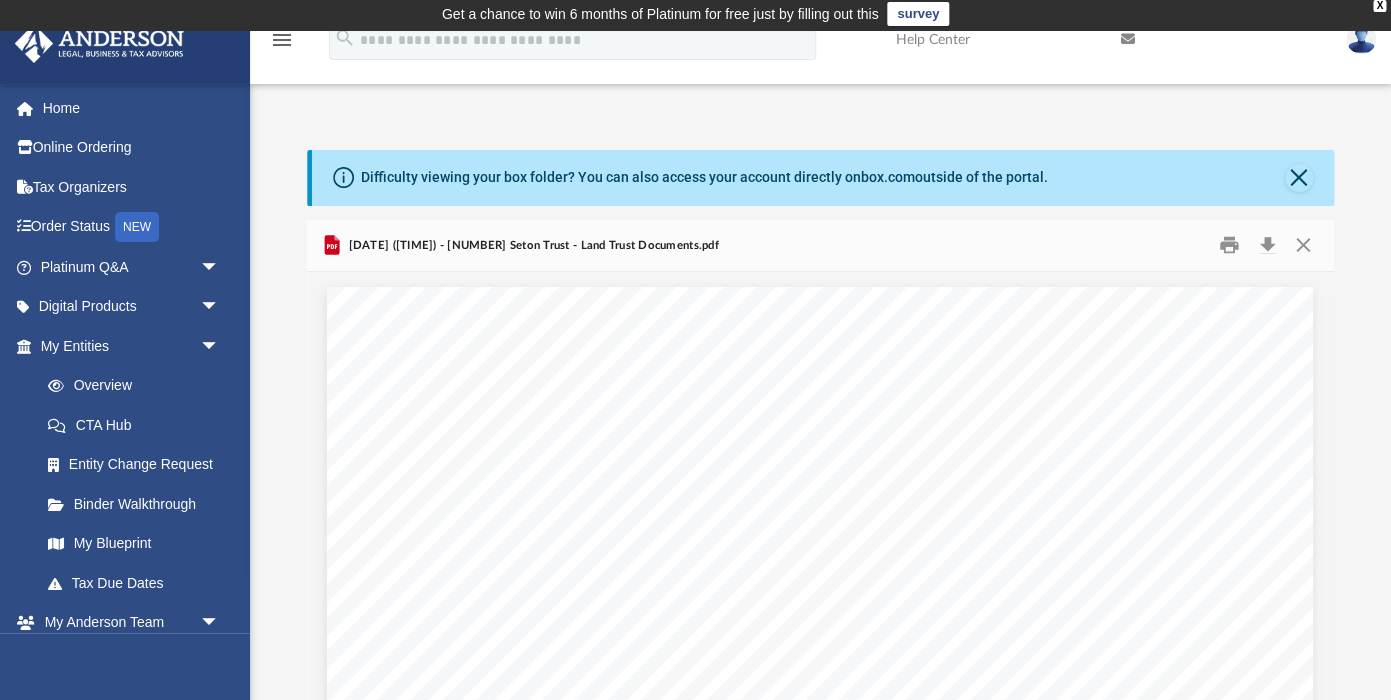 scroll, scrollTop: 0, scrollLeft: 0, axis: both 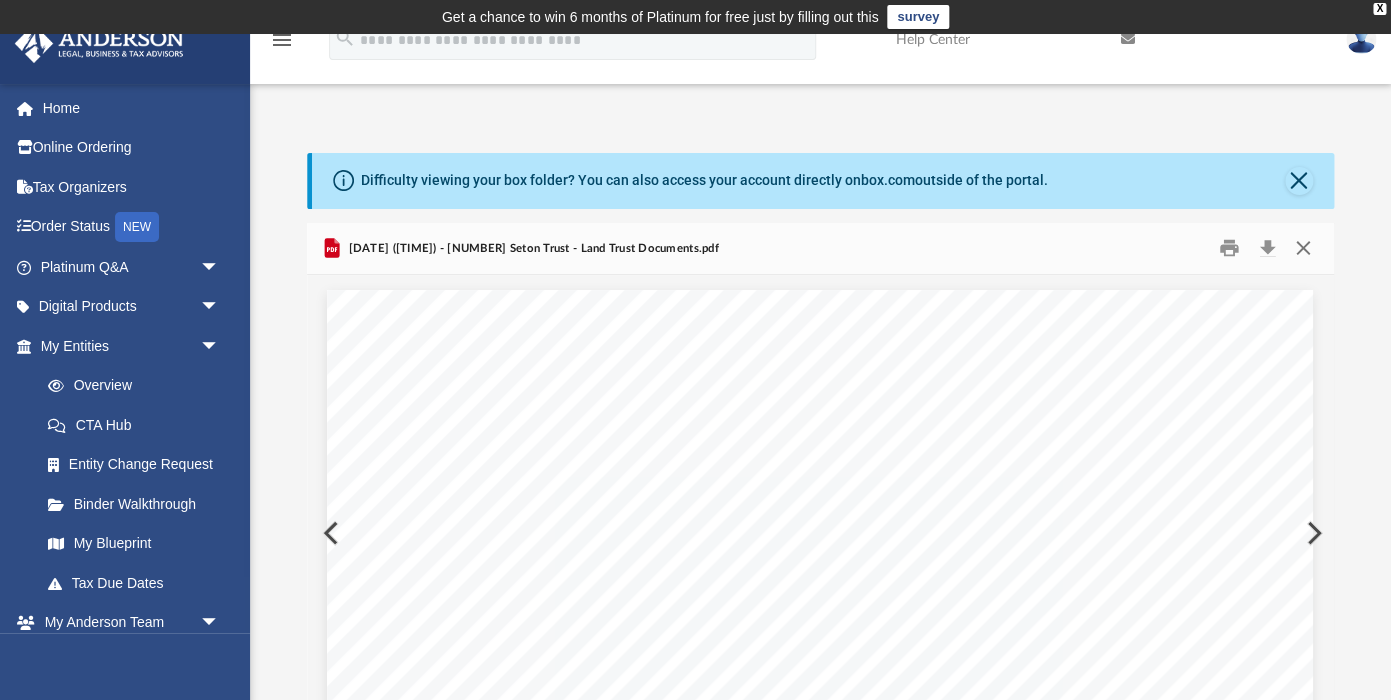 click at bounding box center [1303, 248] 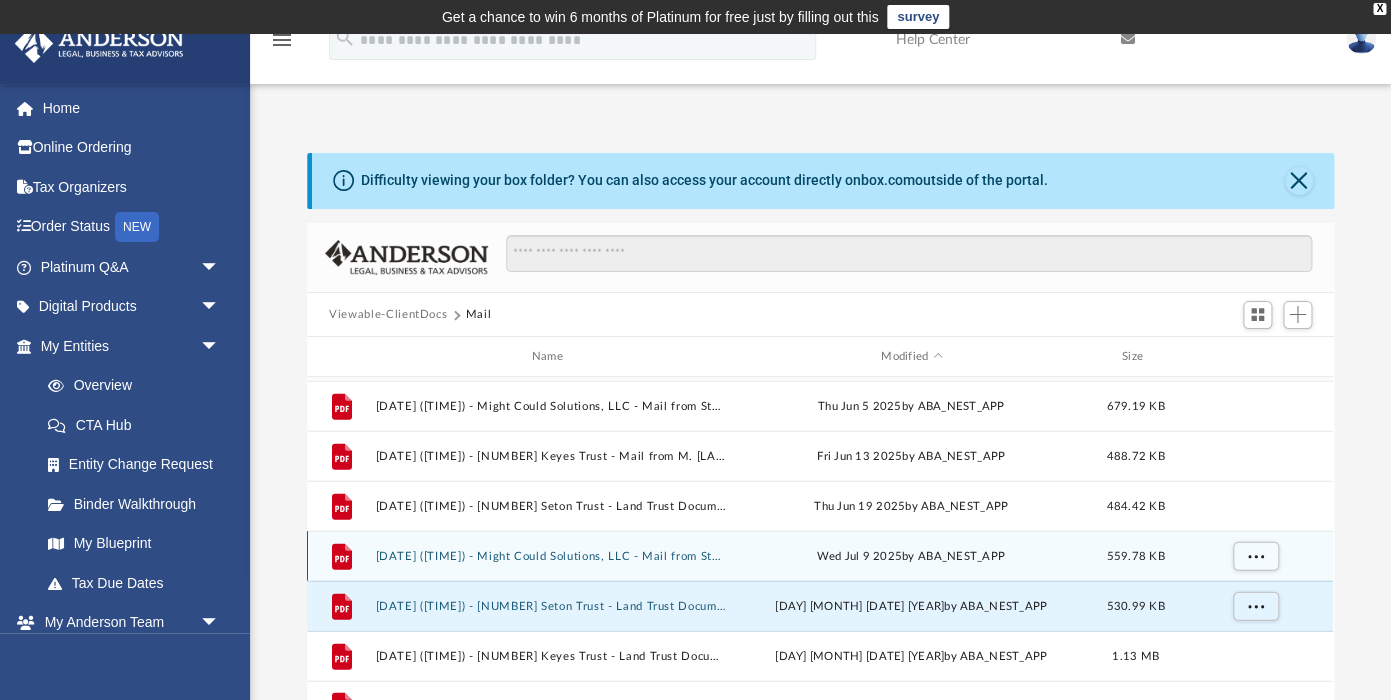 click on "[DATE] ([TIME]) - Might Could Solutions, LLC - Mail from Stockman Bank.pdf" at bounding box center (551, 556) 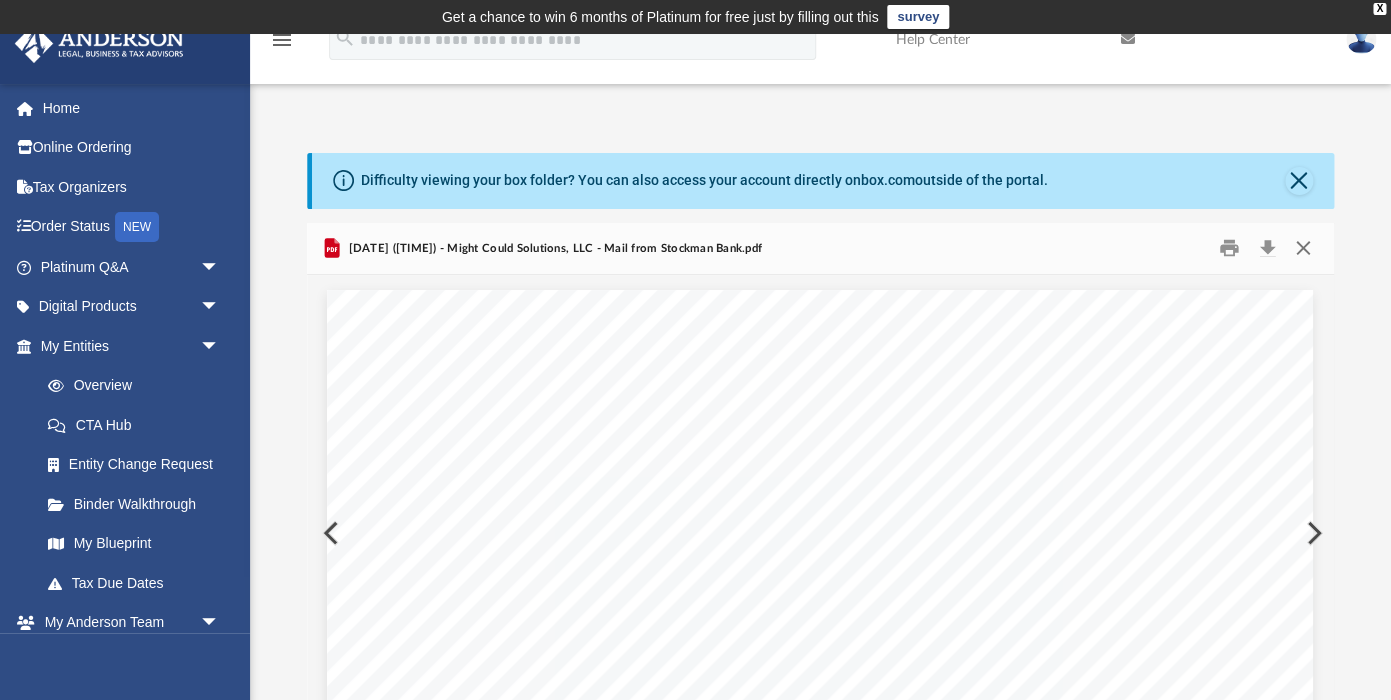 click at bounding box center [1303, 248] 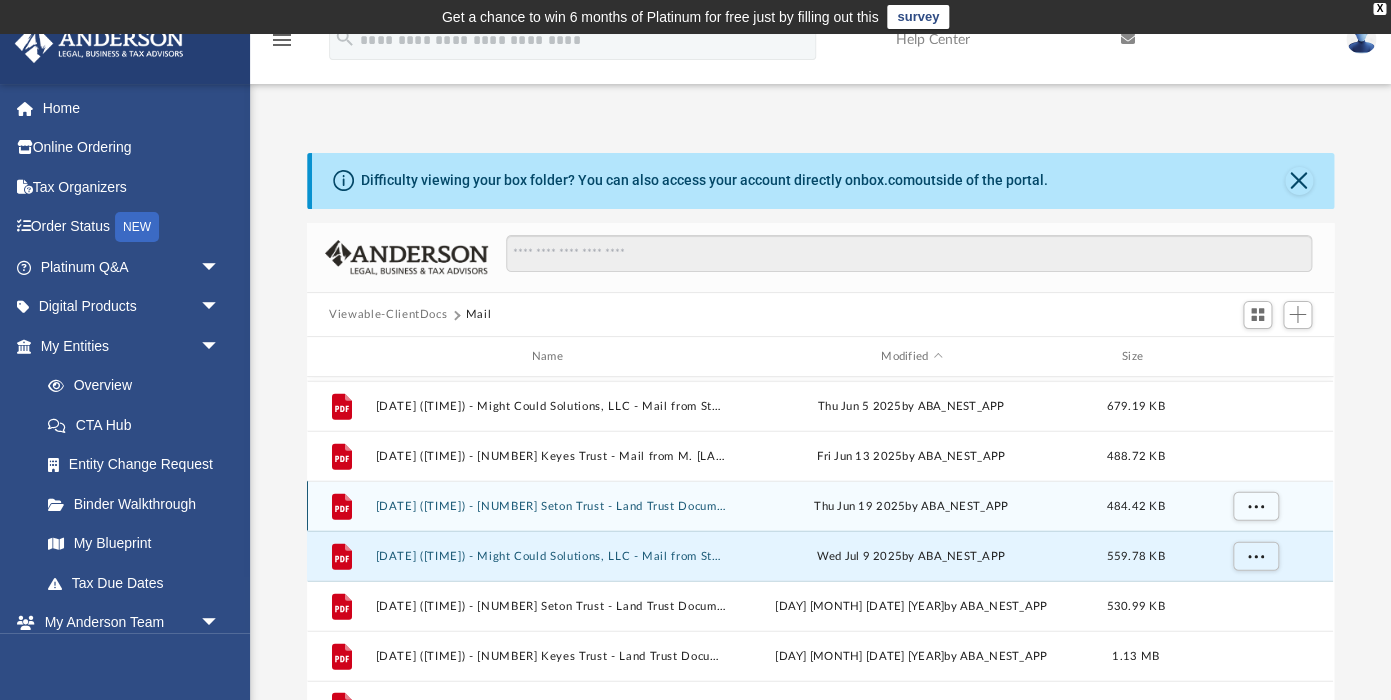click on "[DATE] ([TIME]) - [NUMBER] Seton Trust - Land Trust Documents.pdf" at bounding box center (551, 506) 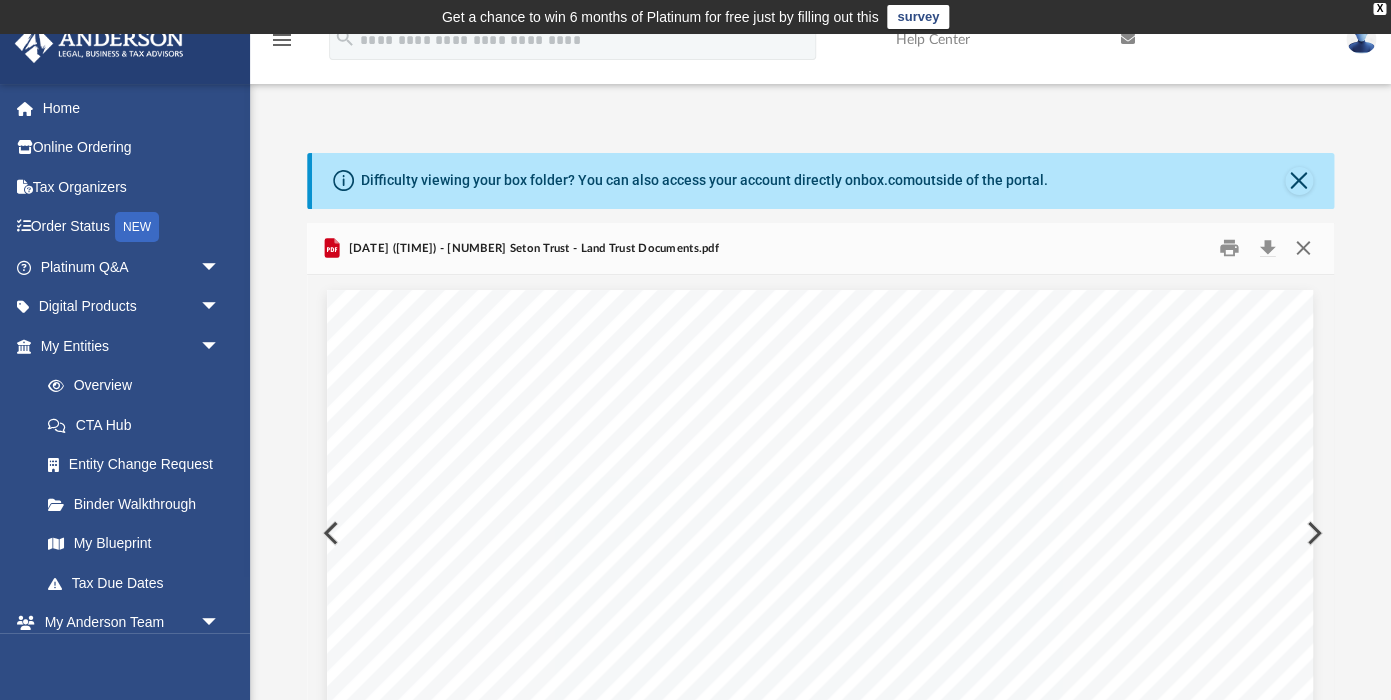 click at bounding box center [1303, 248] 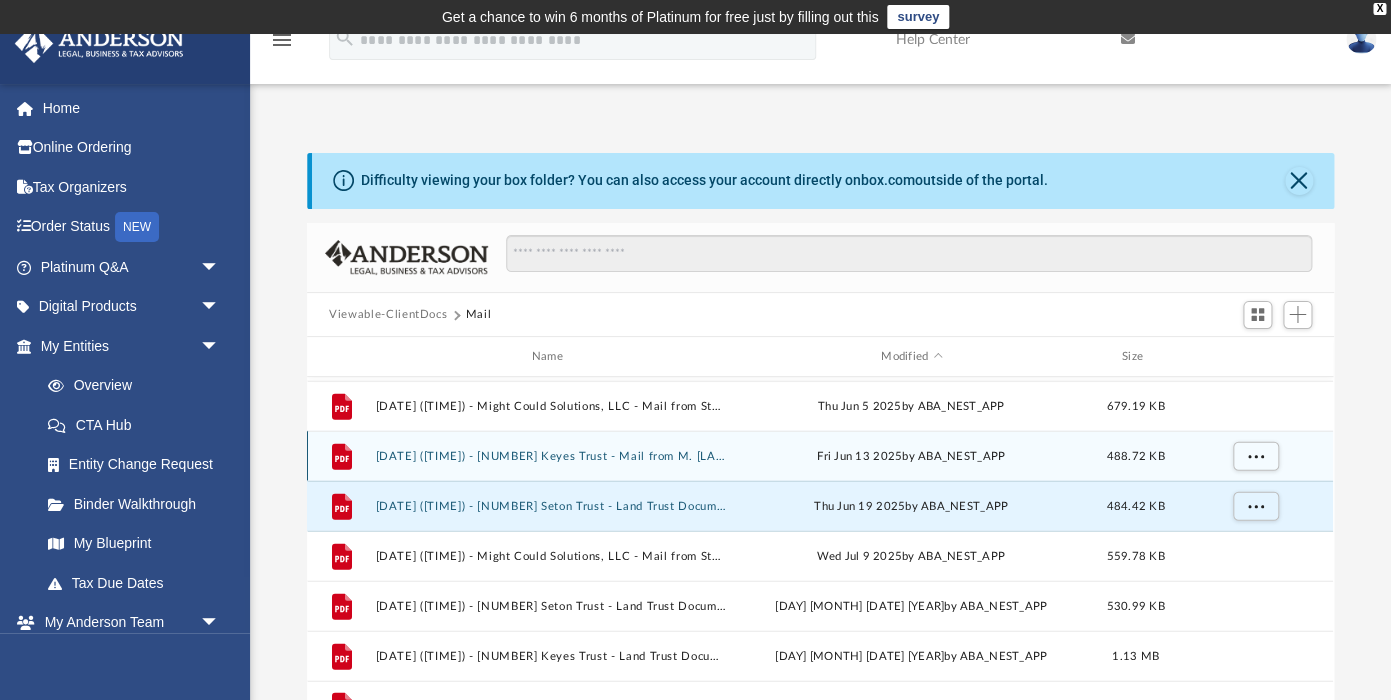 click on "[DATE] ([TIME]) - [NUMBER] Keyes Trust - Mail from M. [LAST].pdf" at bounding box center (551, 456) 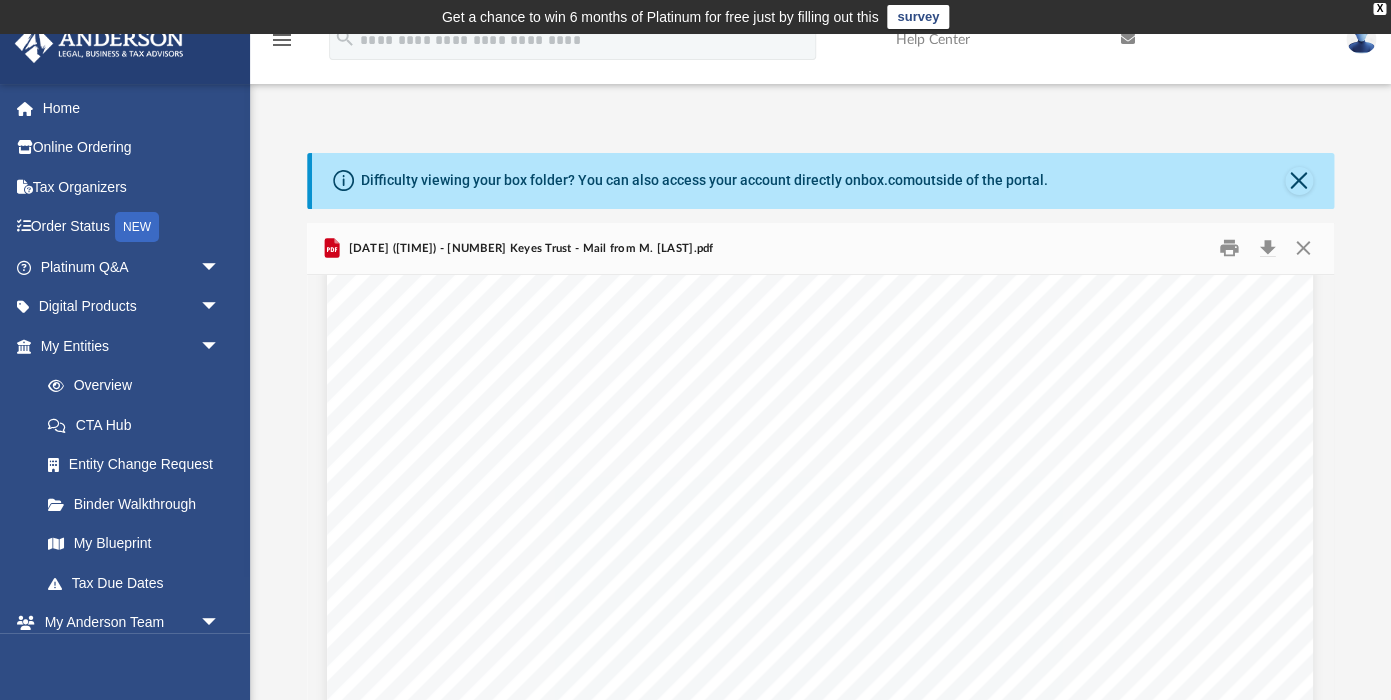 scroll, scrollTop: 61, scrollLeft: 0, axis: vertical 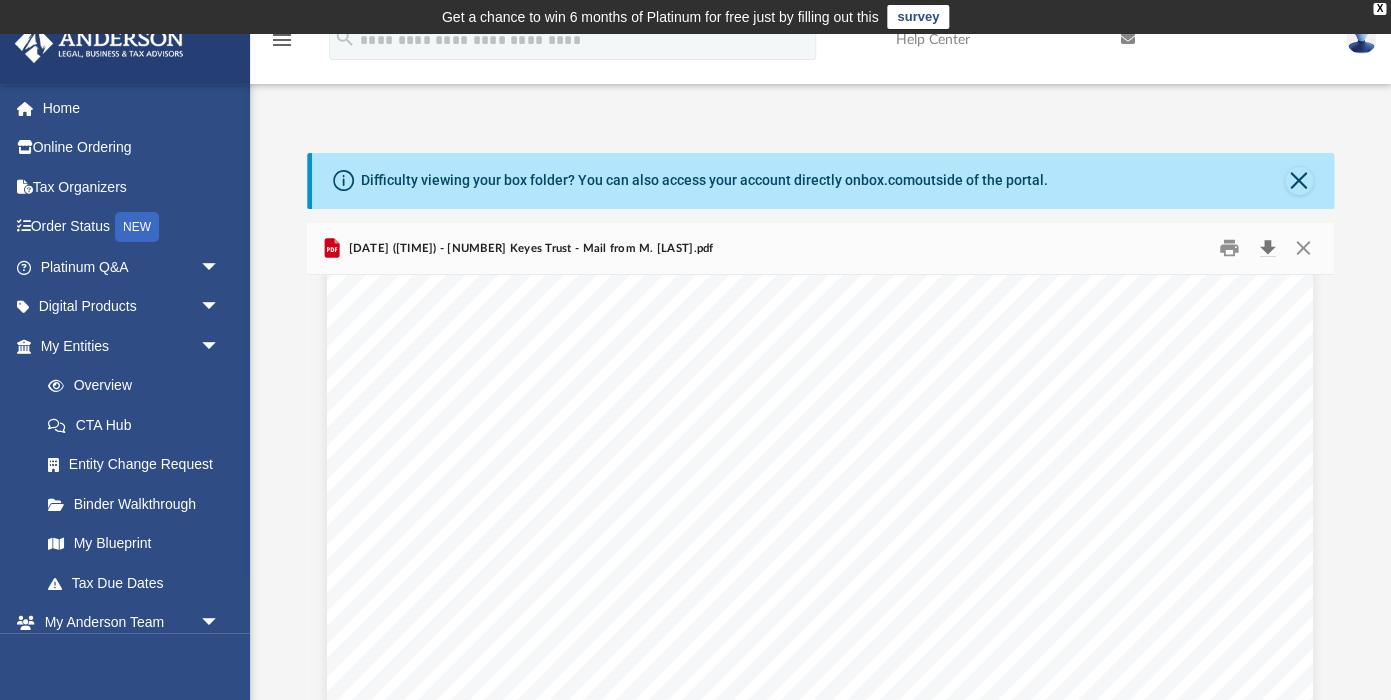 click at bounding box center (1267, 248) 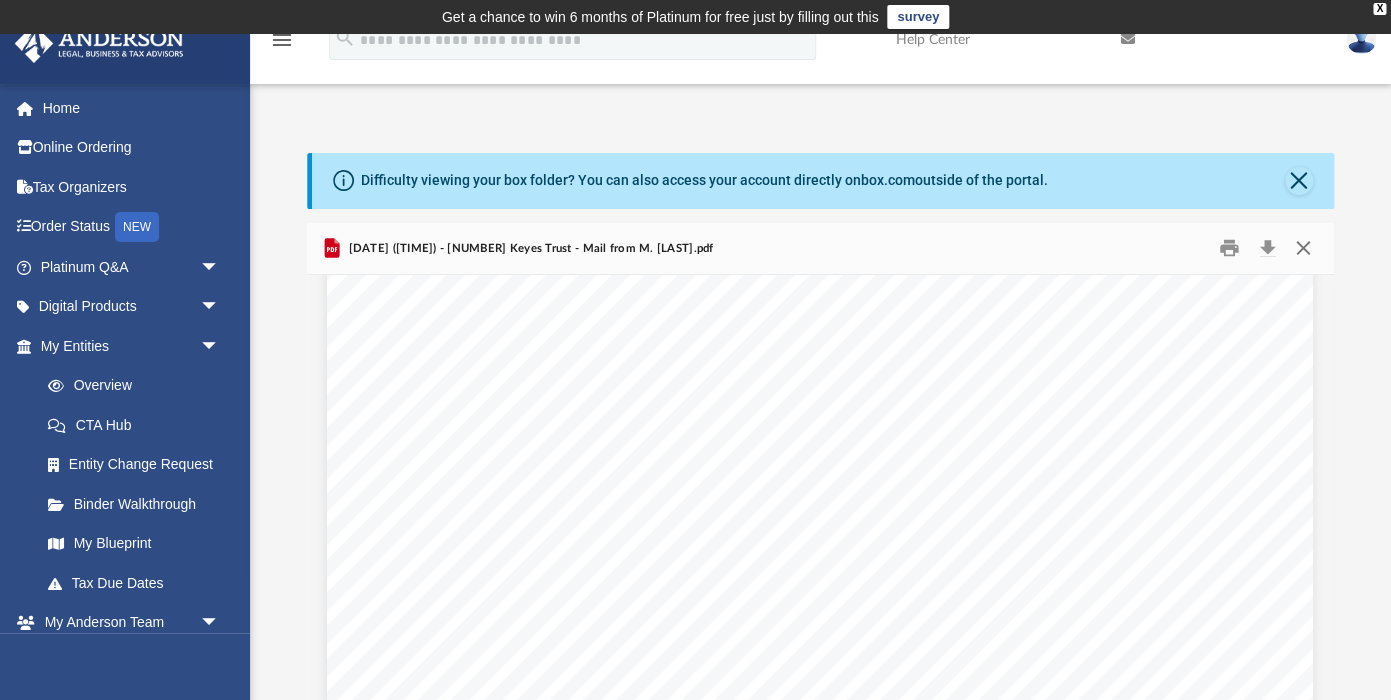 click at bounding box center (1303, 248) 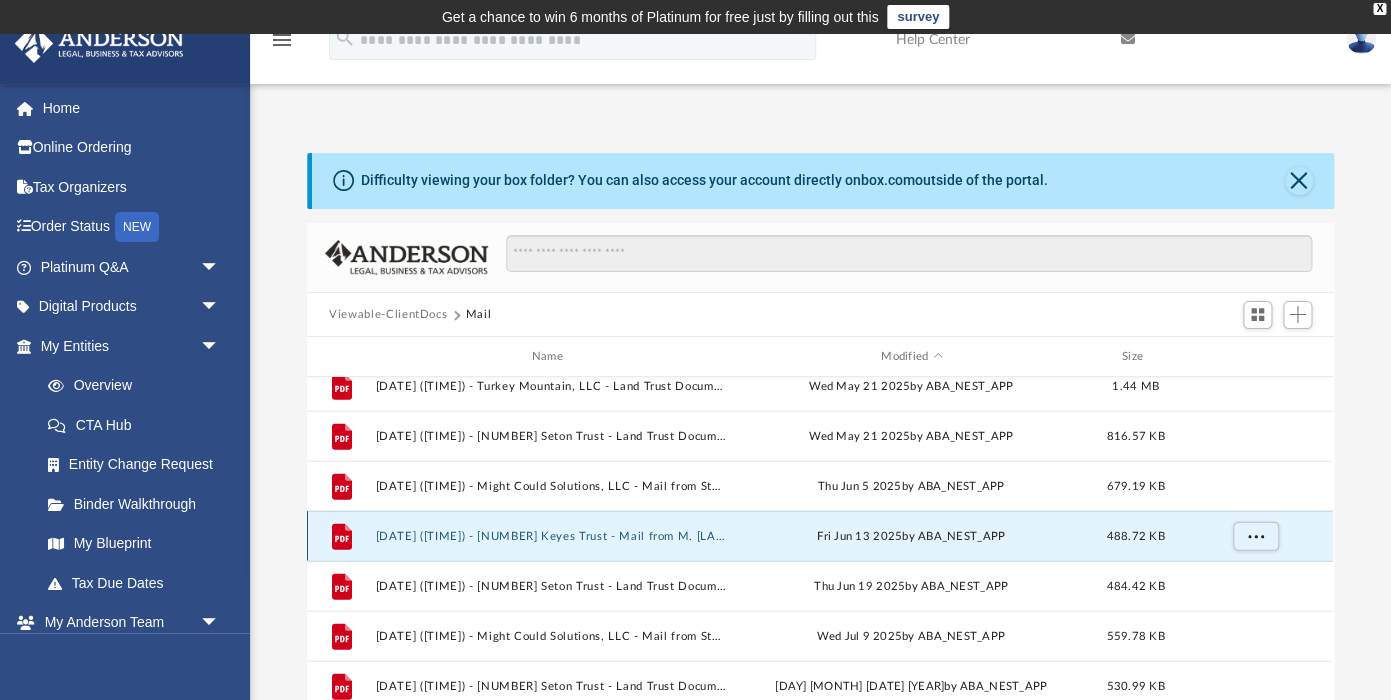 scroll, scrollTop: 1863, scrollLeft: 0, axis: vertical 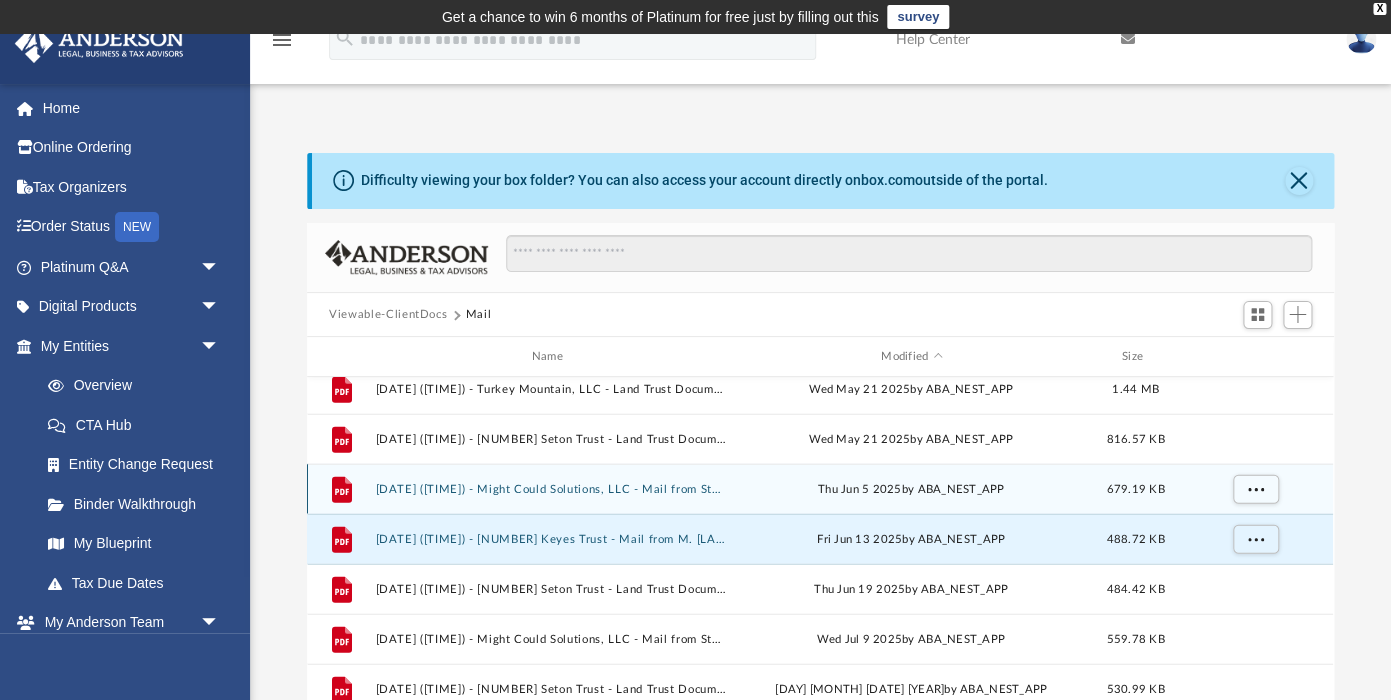 click on "[DATE] ([TIME]) - Might Could Solutions, LLC - Mail from Stockman Bank.pdf" at bounding box center (551, 489) 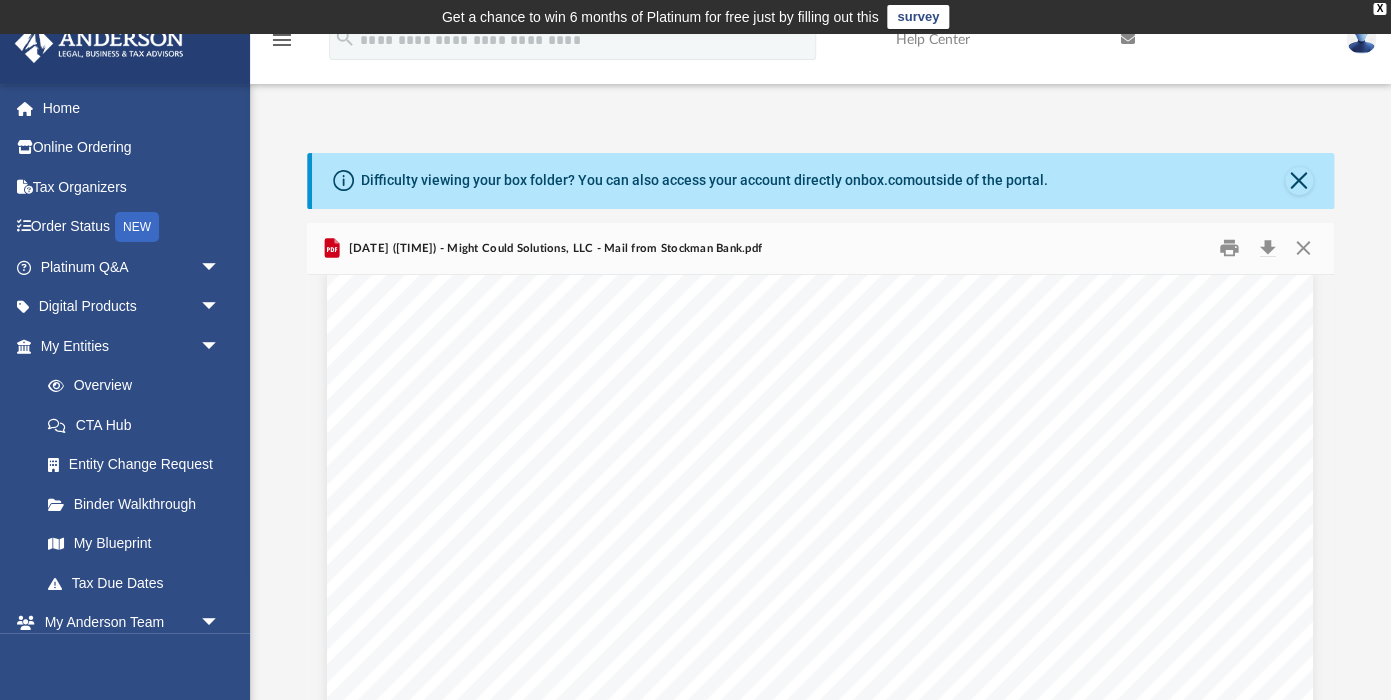 scroll, scrollTop: 24, scrollLeft: 0, axis: vertical 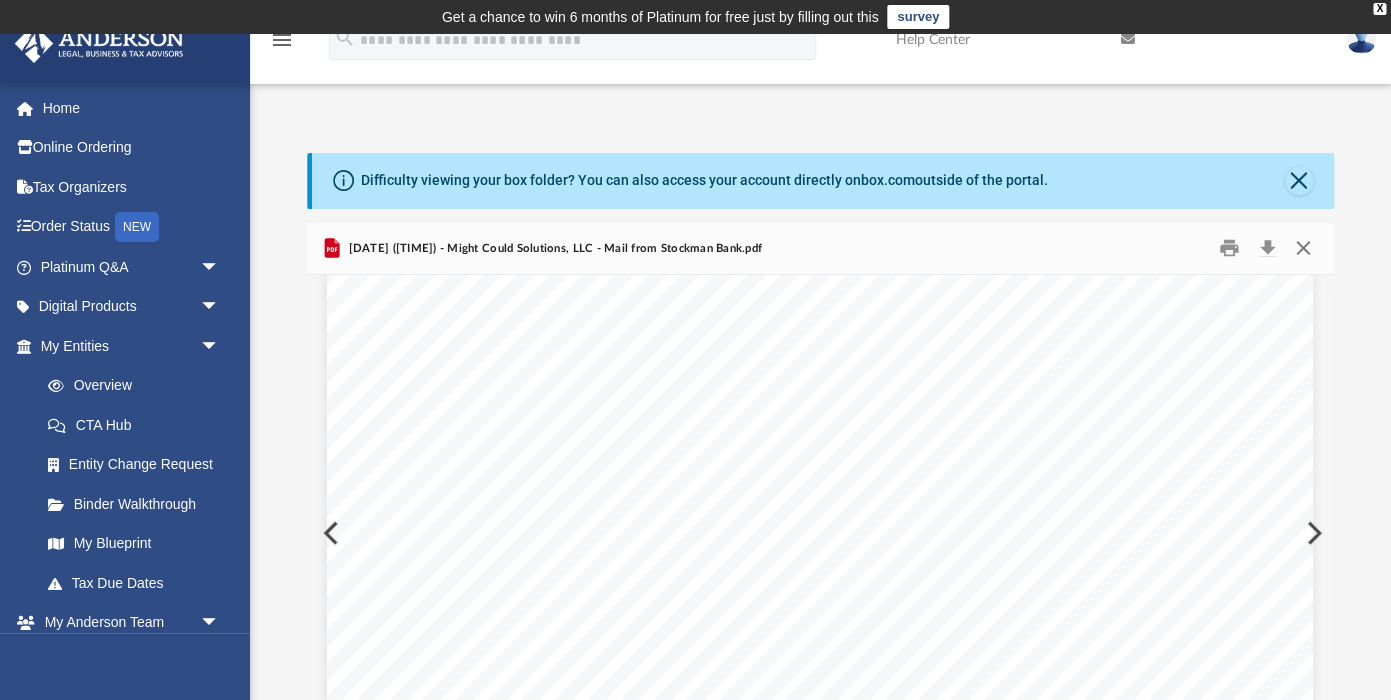 click at bounding box center [1303, 248] 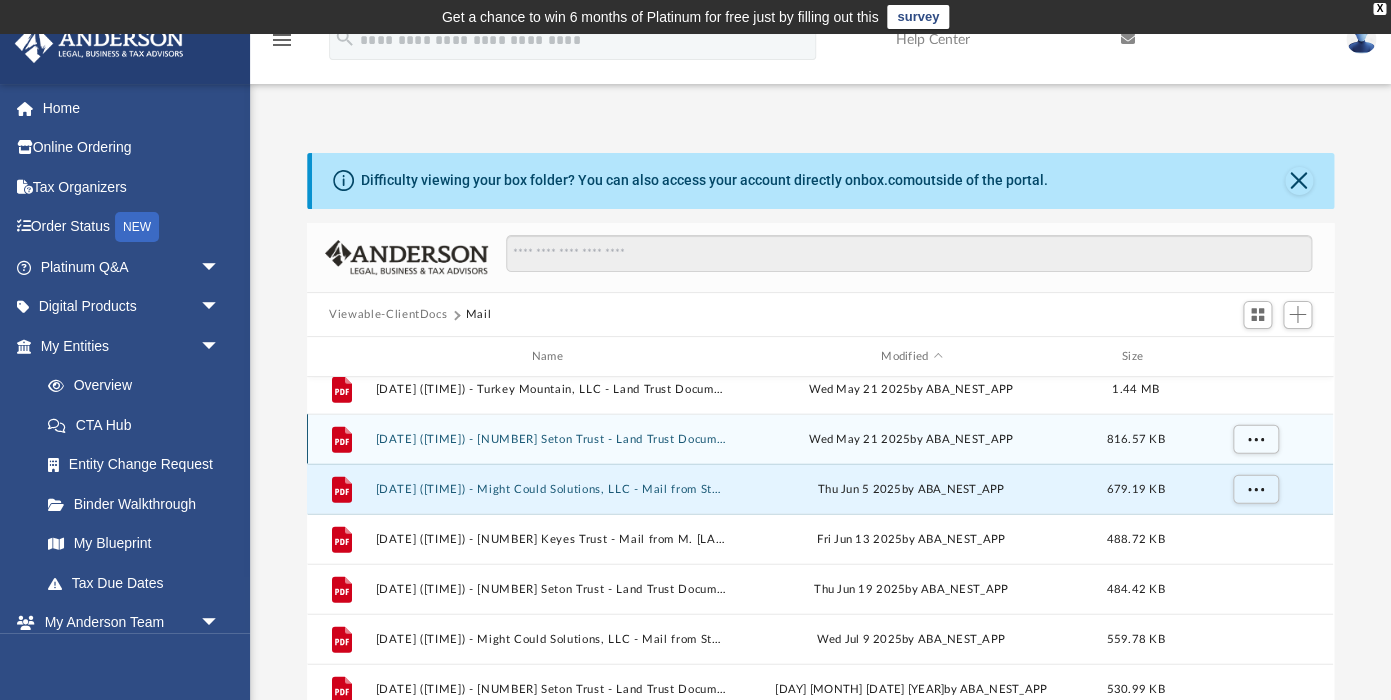 click on "[DATE] ([TIME]) - [NUMBER] Seton Trust - Land Trust Documents.pdf" at bounding box center [551, 439] 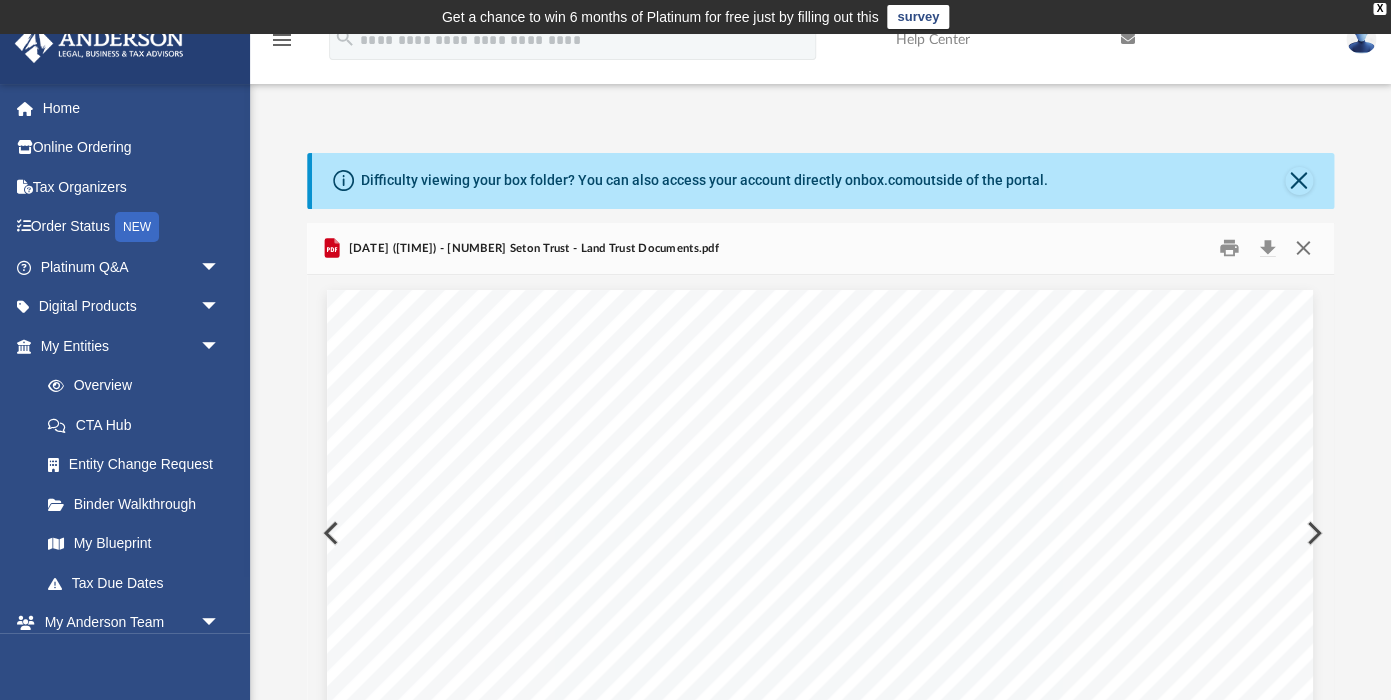 click at bounding box center [1303, 248] 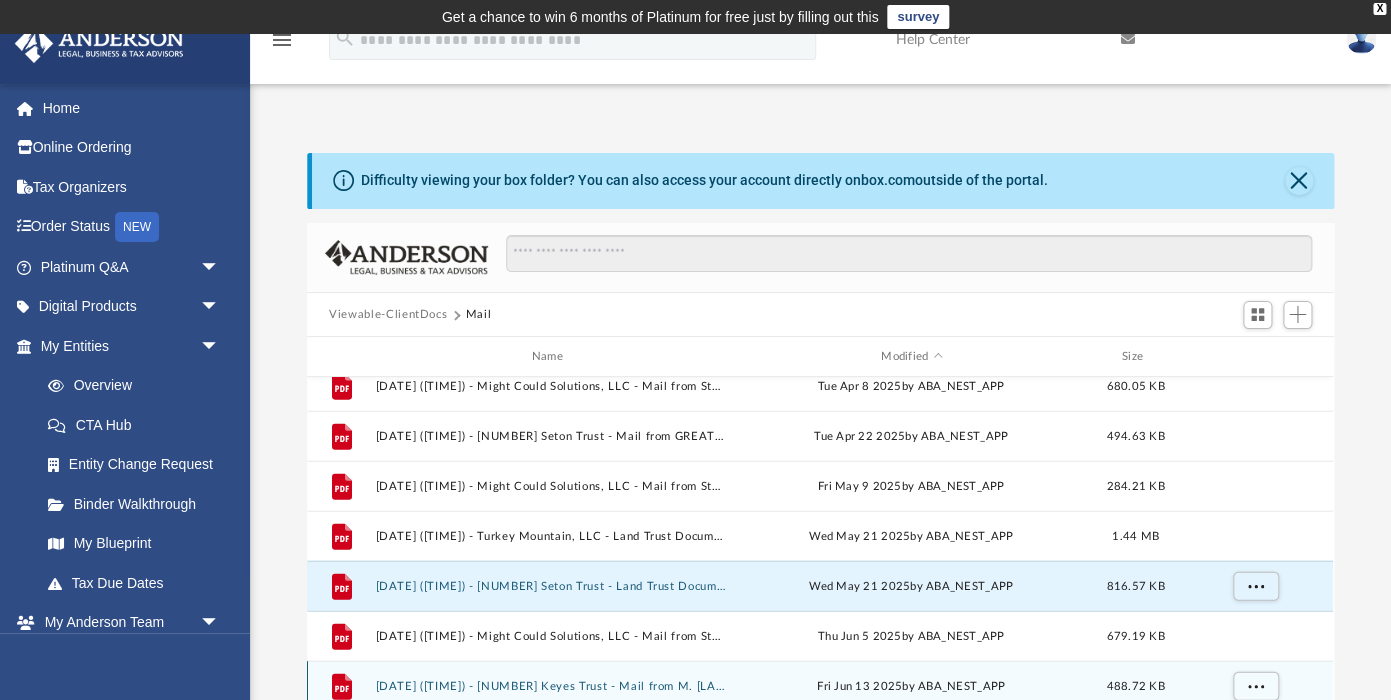scroll, scrollTop: 1716, scrollLeft: 0, axis: vertical 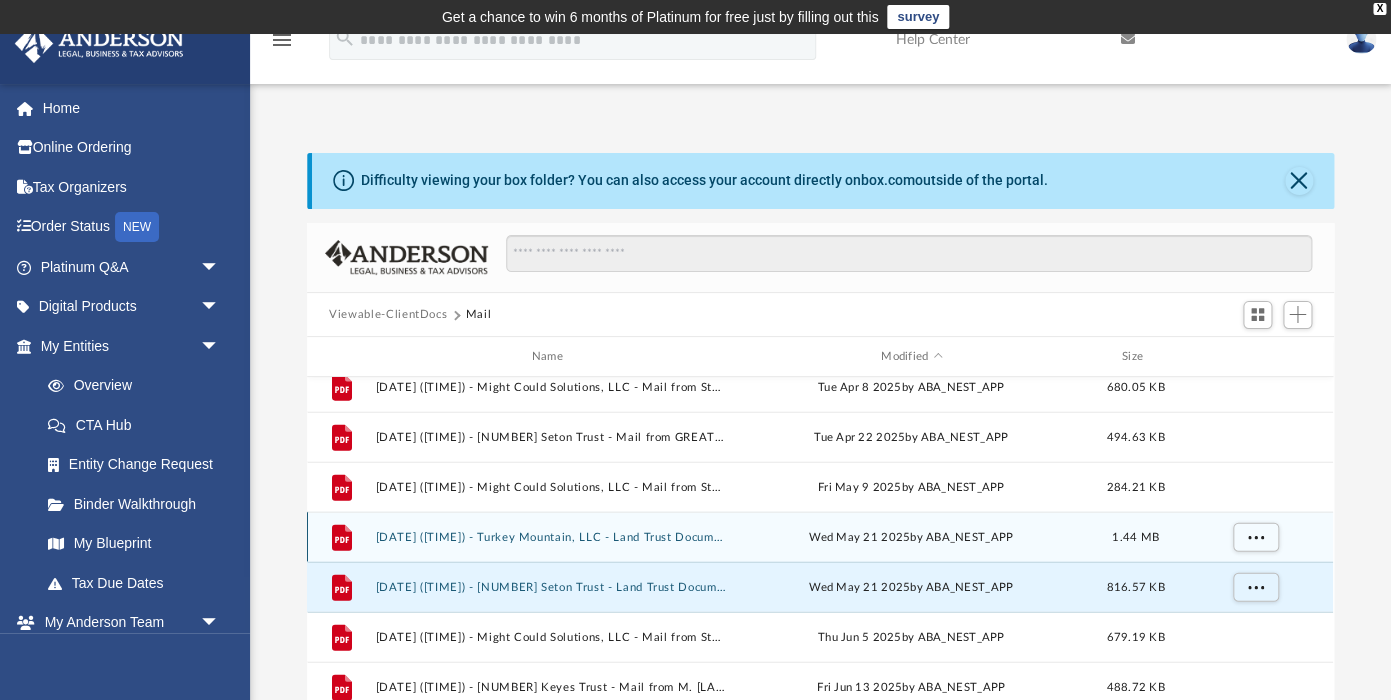 click on "[DATE] ([TIME]) - Turkey Mountain, LLC - Land Trust Documents from [CITY] Assessor.pdf" at bounding box center [551, 536] 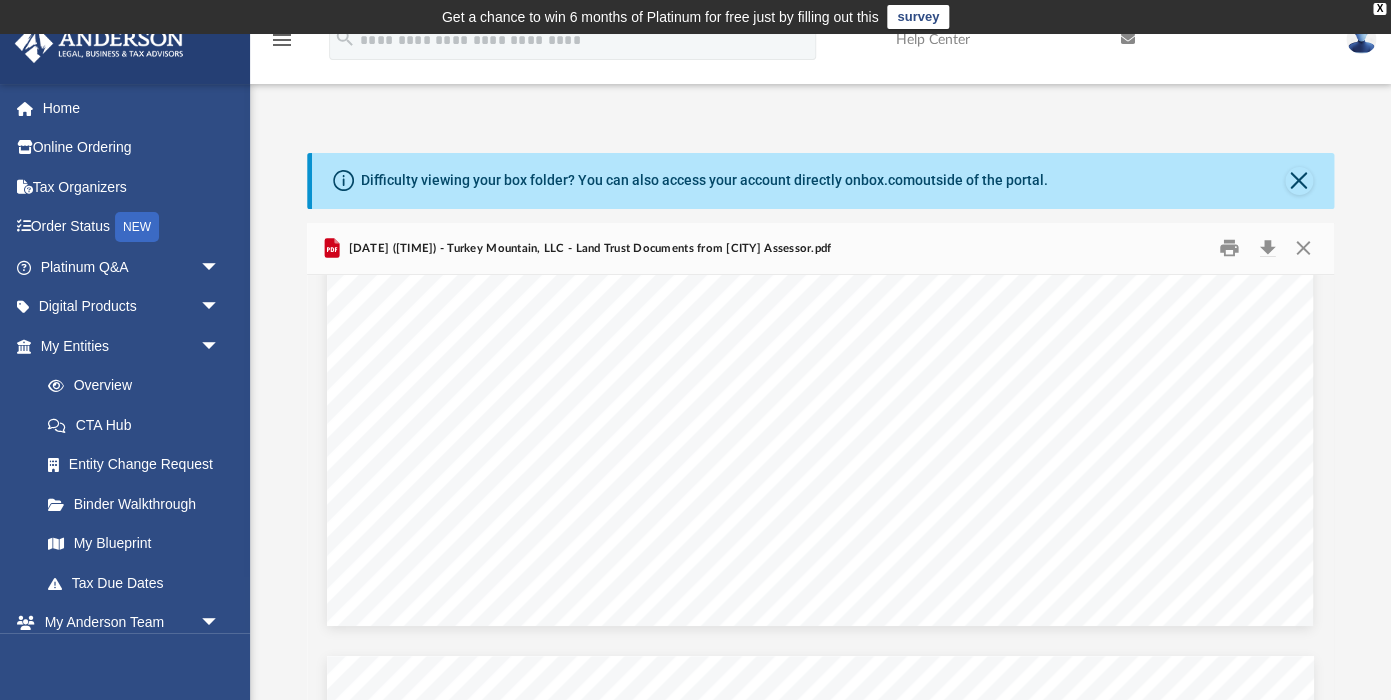 scroll, scrollTop: 945, scrollLeft: 0, axis: vertical 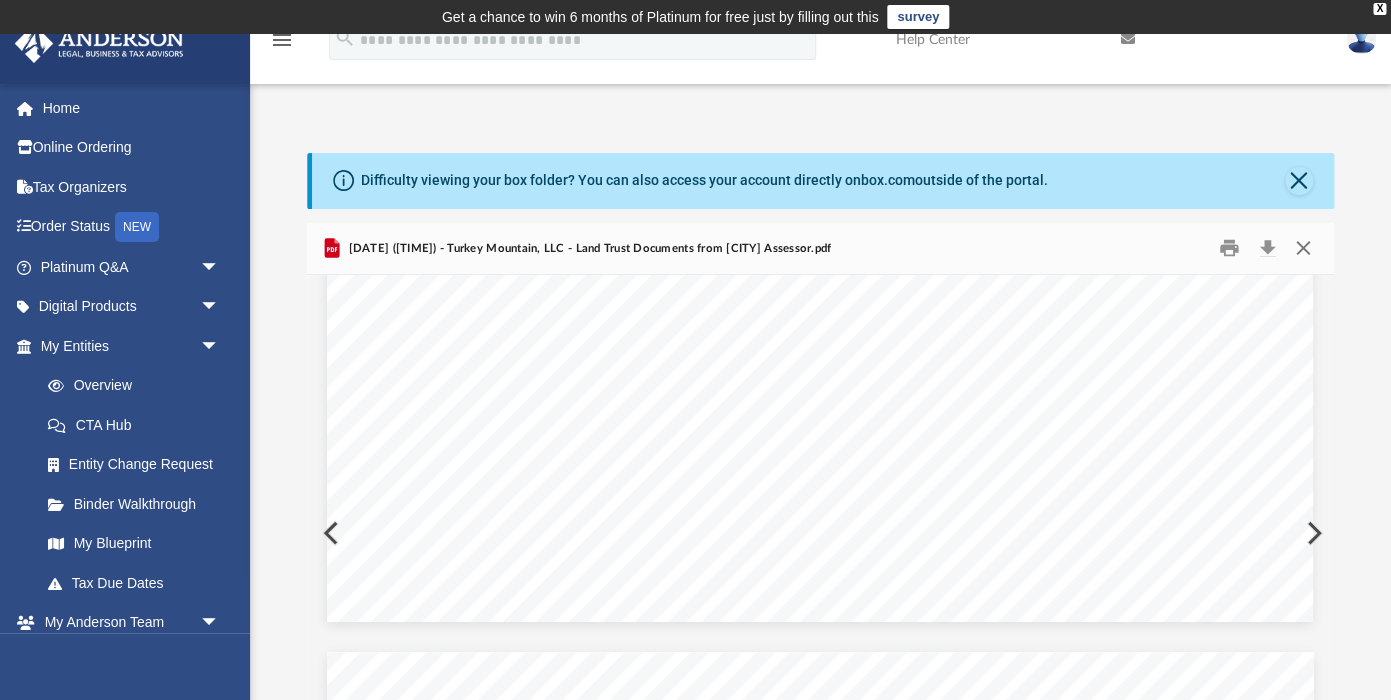 click at bounding box center [1303, 248] 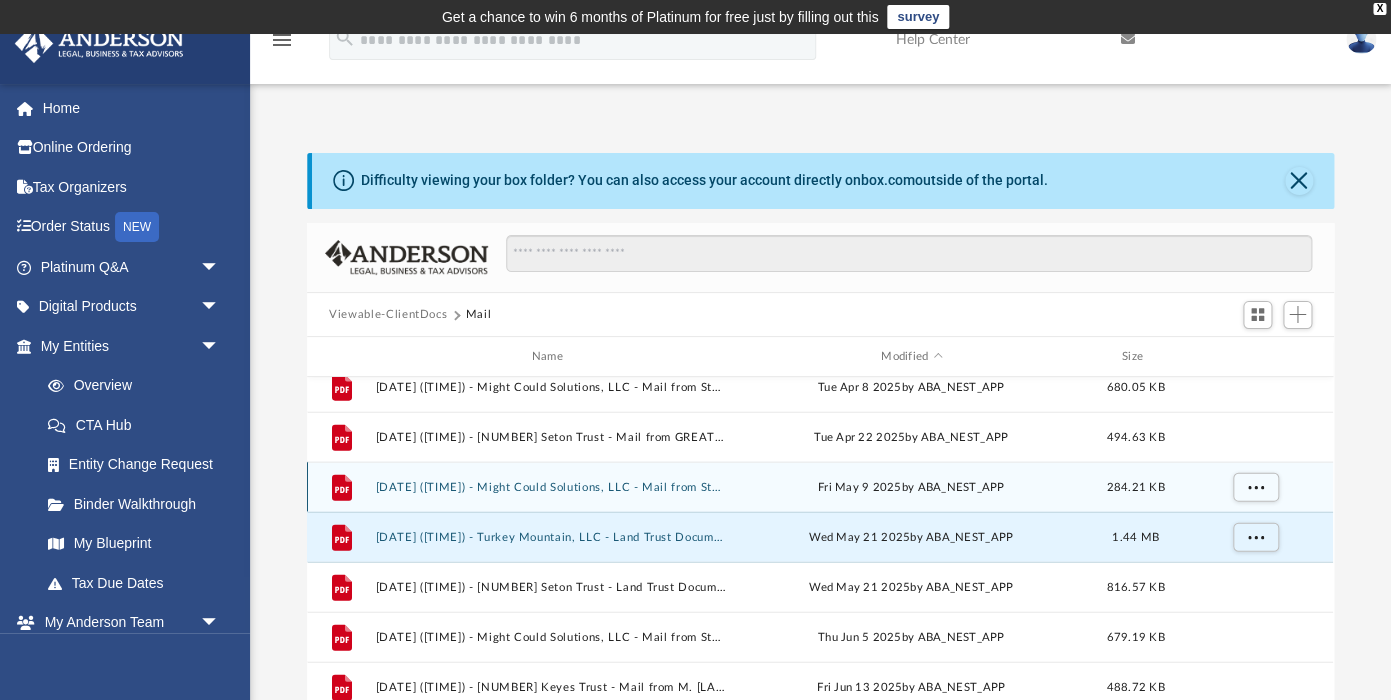 click on "[DATE] ([TIME]) - Might Could Solutions, LLC - Mail from Stockman Bank.pdf" at bounding box center [551, 486] 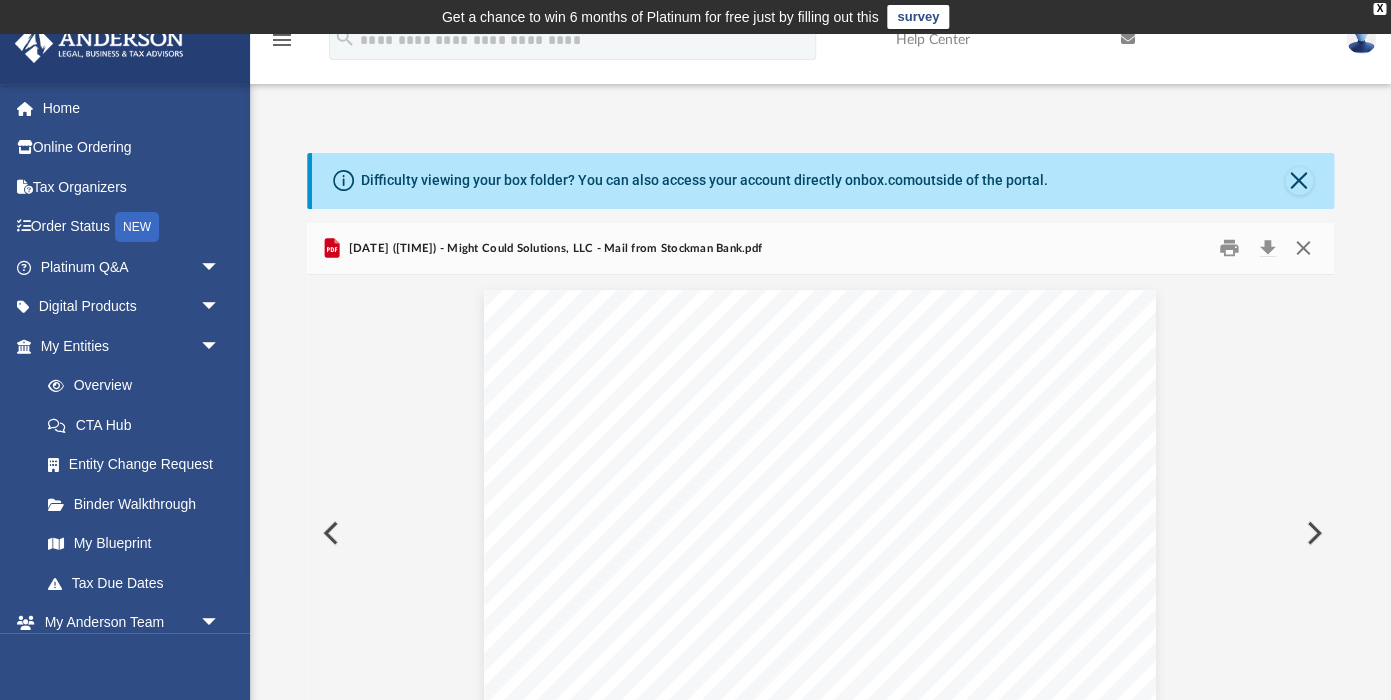 click at bounding box center [1303, 248] 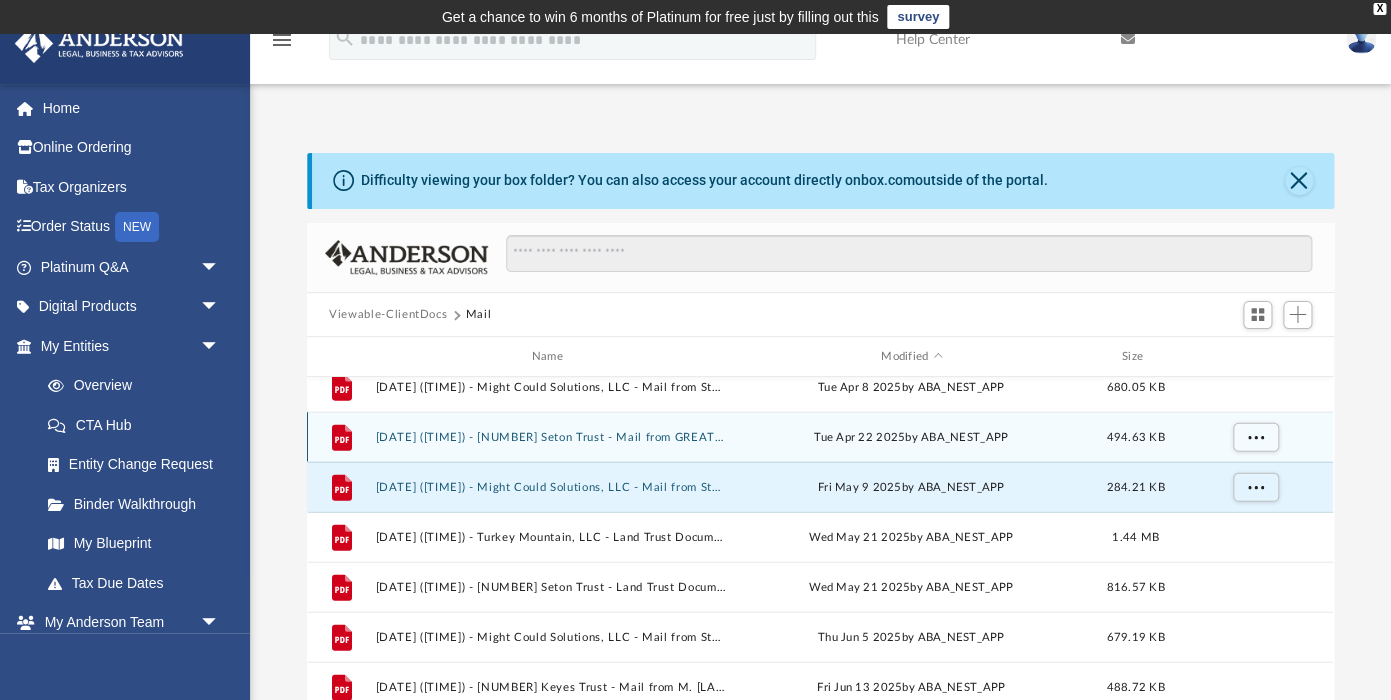 click on "[DATE] ([TIME]) - [NUMBER] Seton Trust - Mail from GREATER CINCINNATI WATER WORKS.pdf" at bounding box center [551, 436] 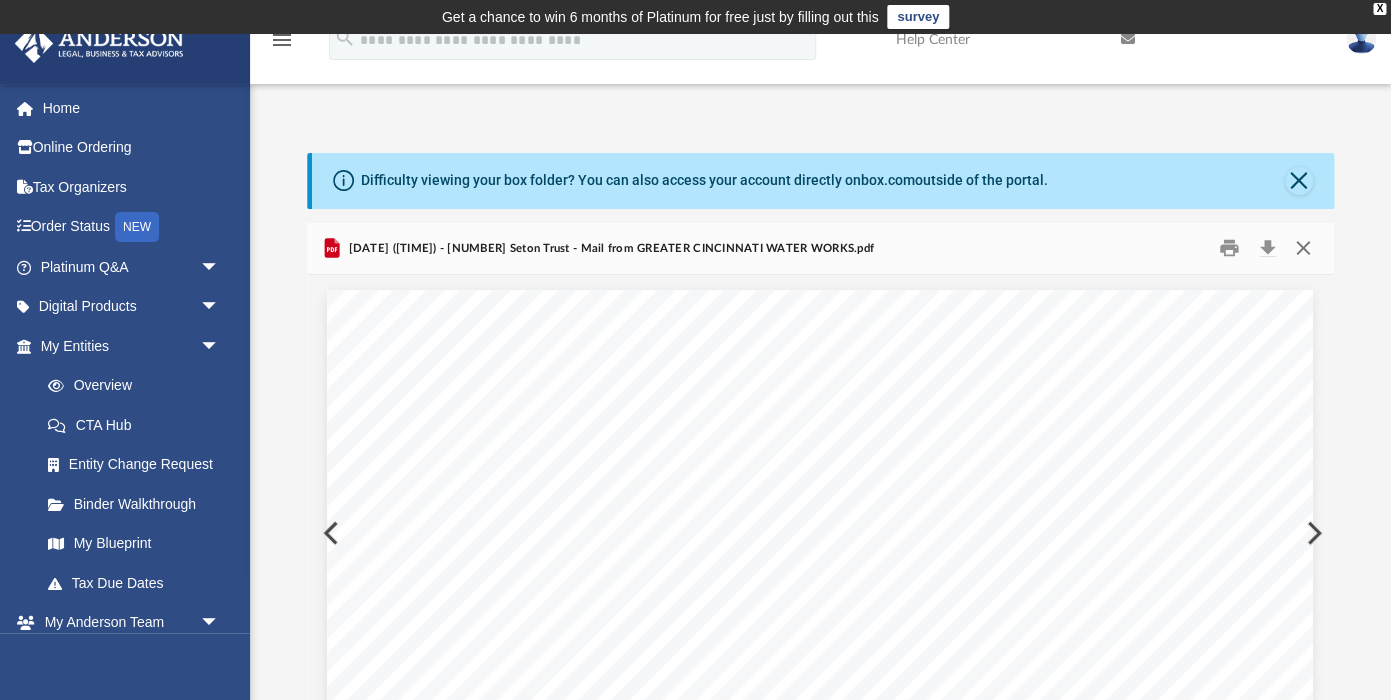 click at bounding box center [1303, 248] 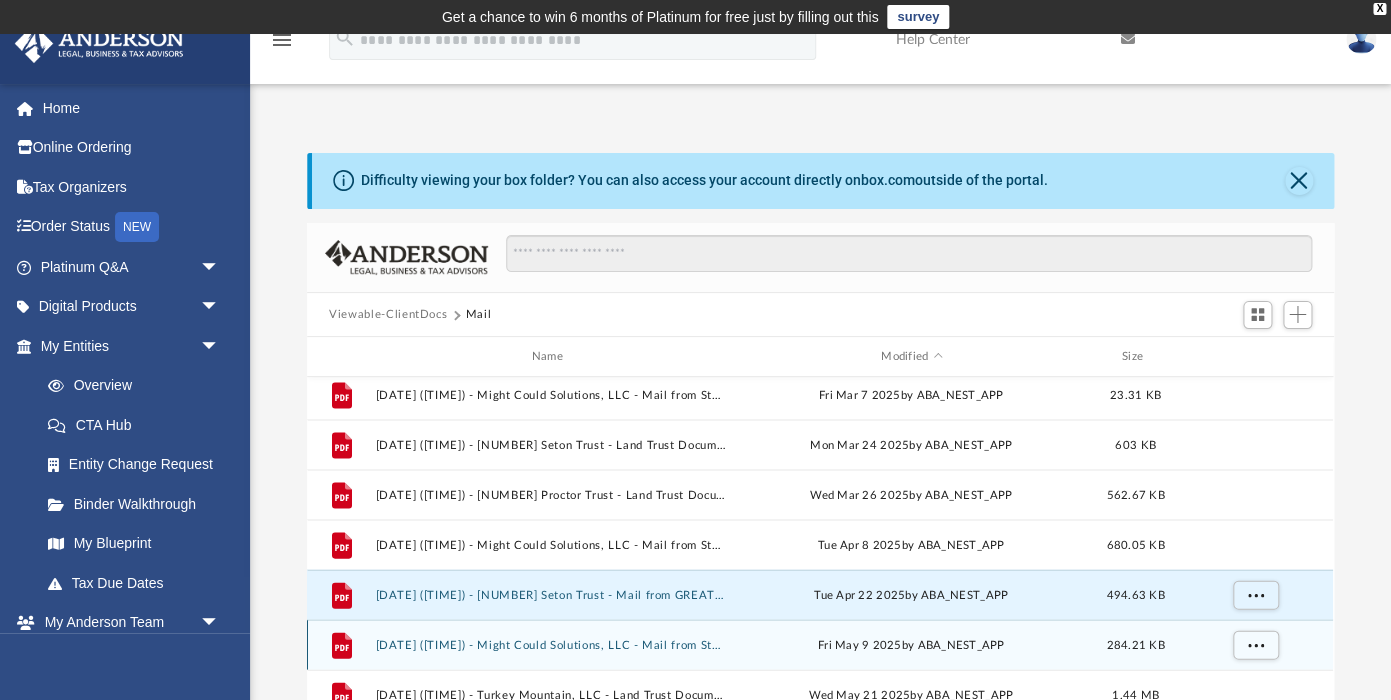 scroll, scrollTop: 1556, scrollLeft: 0, axis: vertical 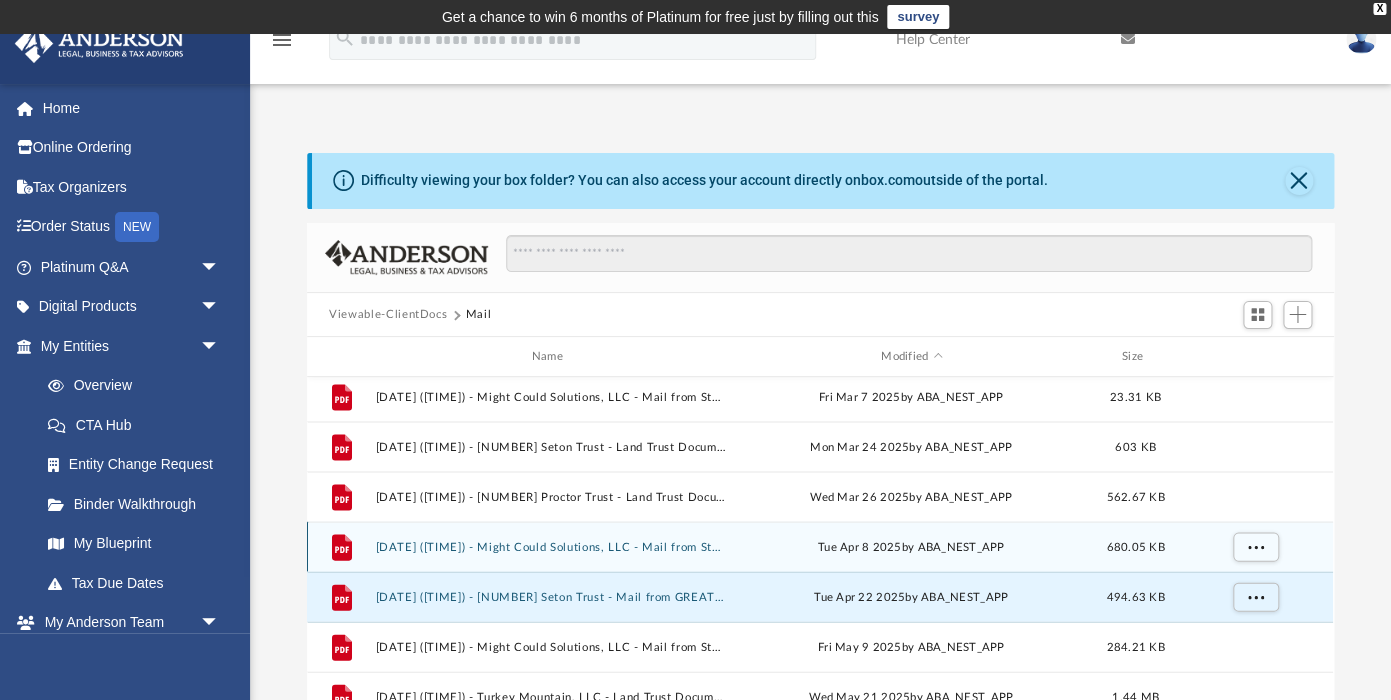click on "[DATE] ([TIME]) - Might Could Solutions, LLC - Mail from Stockman Bank.pdf" at bounding box center (551, 546) 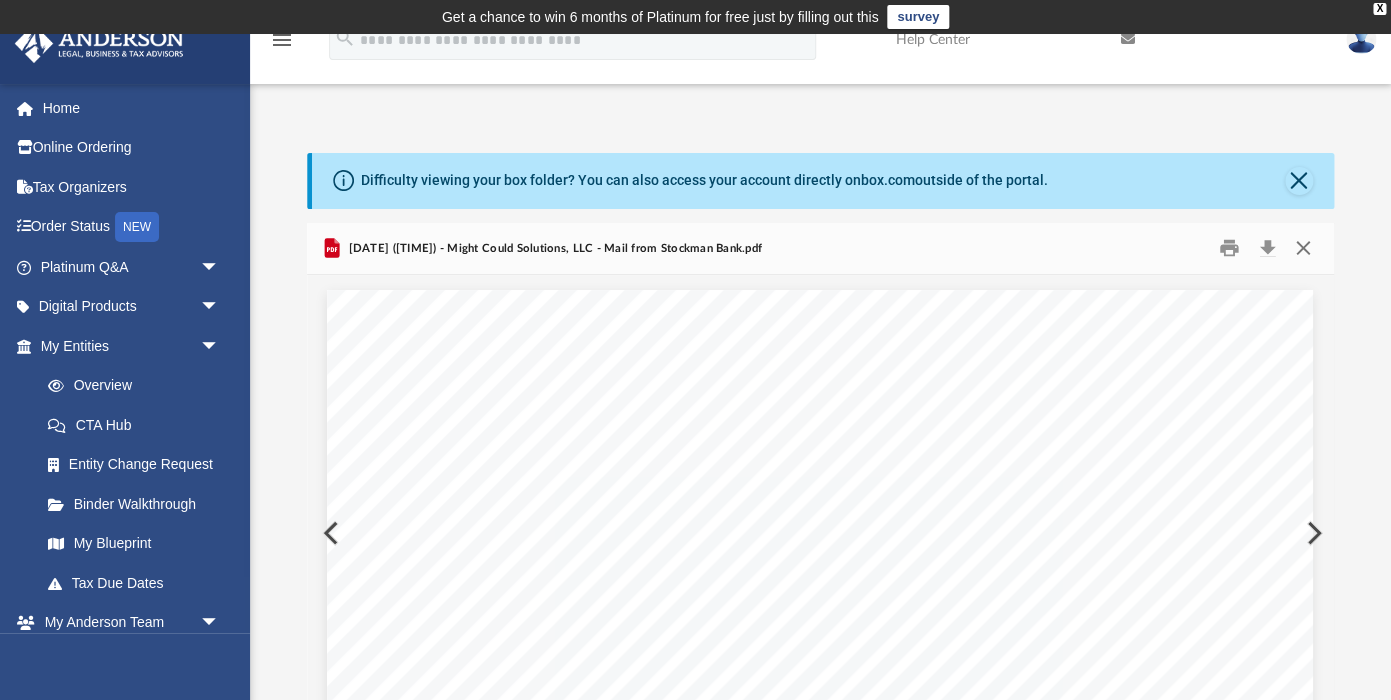 click at bounding box center (1303, 248) 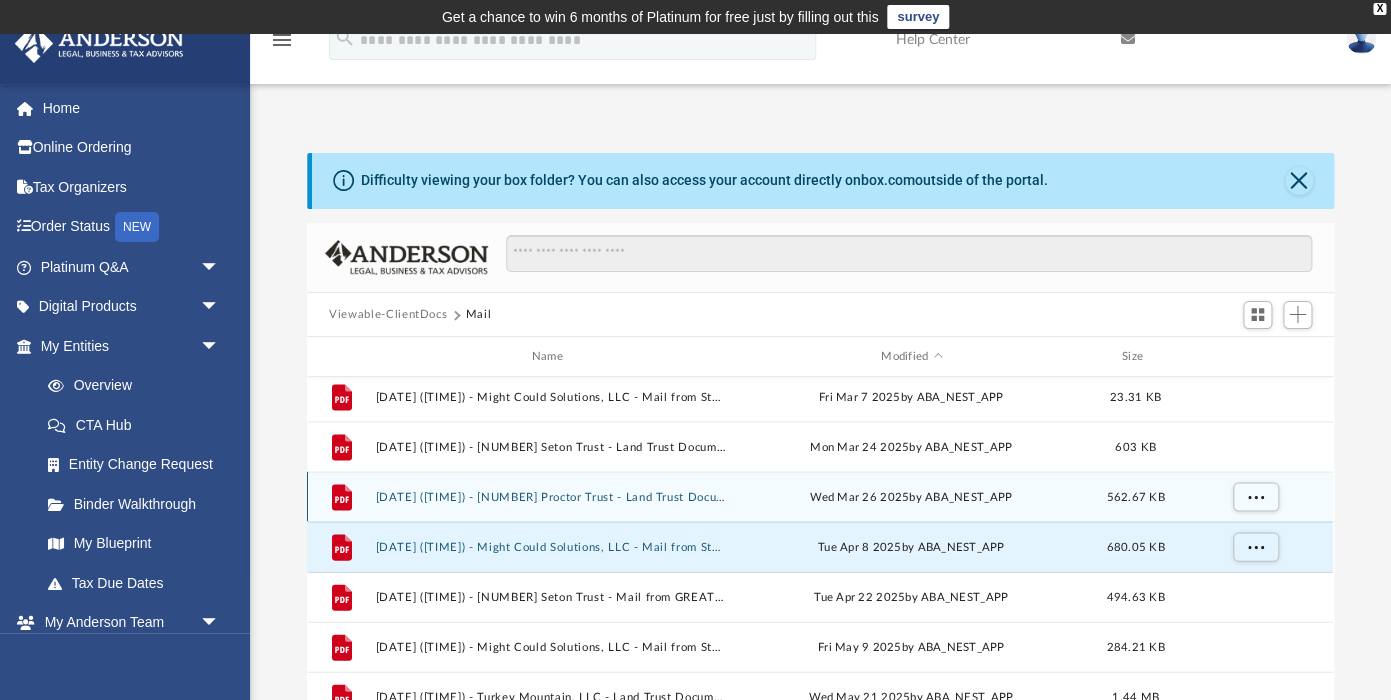 click on "[DATE] ([TIME]) - [NUMBER] Proctor Trust - Land Trust Documents from [FIRST] [LAST].pdf" at bounding box center [551, 496] 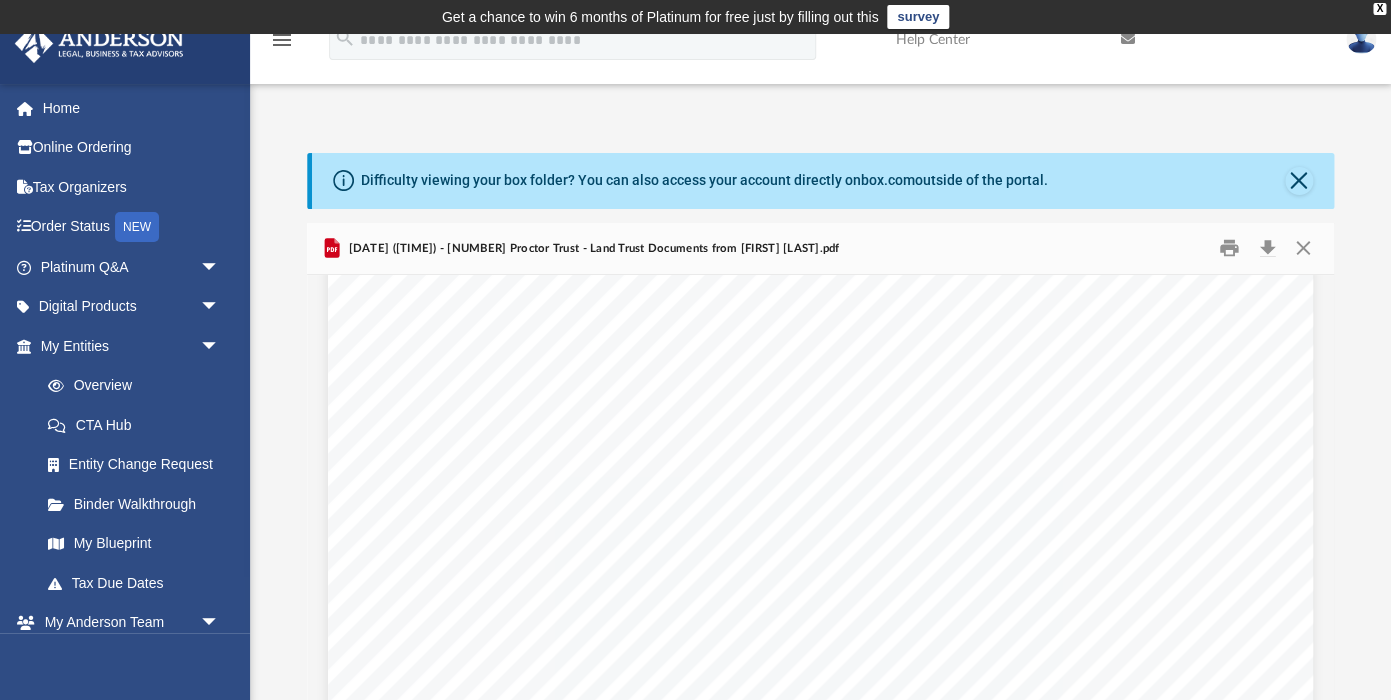 scroll, scrollTop: 1955, scrollLeft: 0, axis: vertical 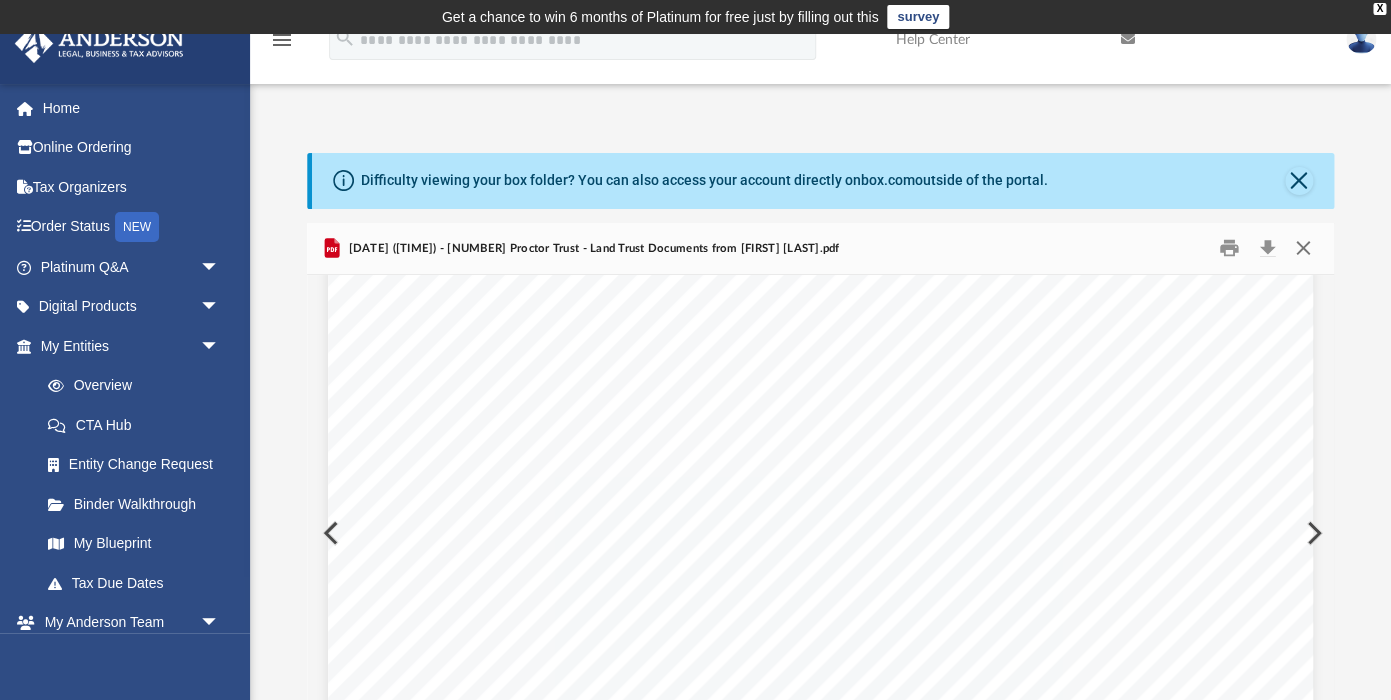 click at bounding box center (1303, 248) 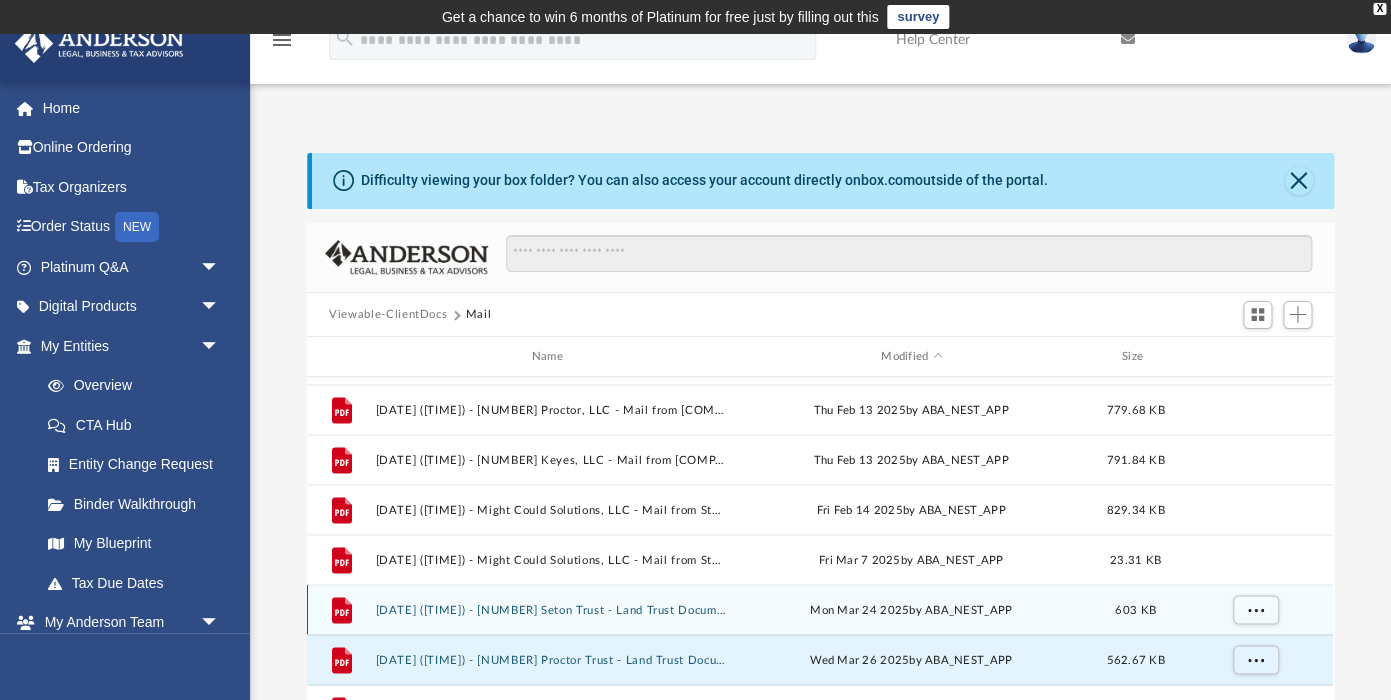 scroll, scrollTop: 1391, scrollLeft: 0, axis: vertical 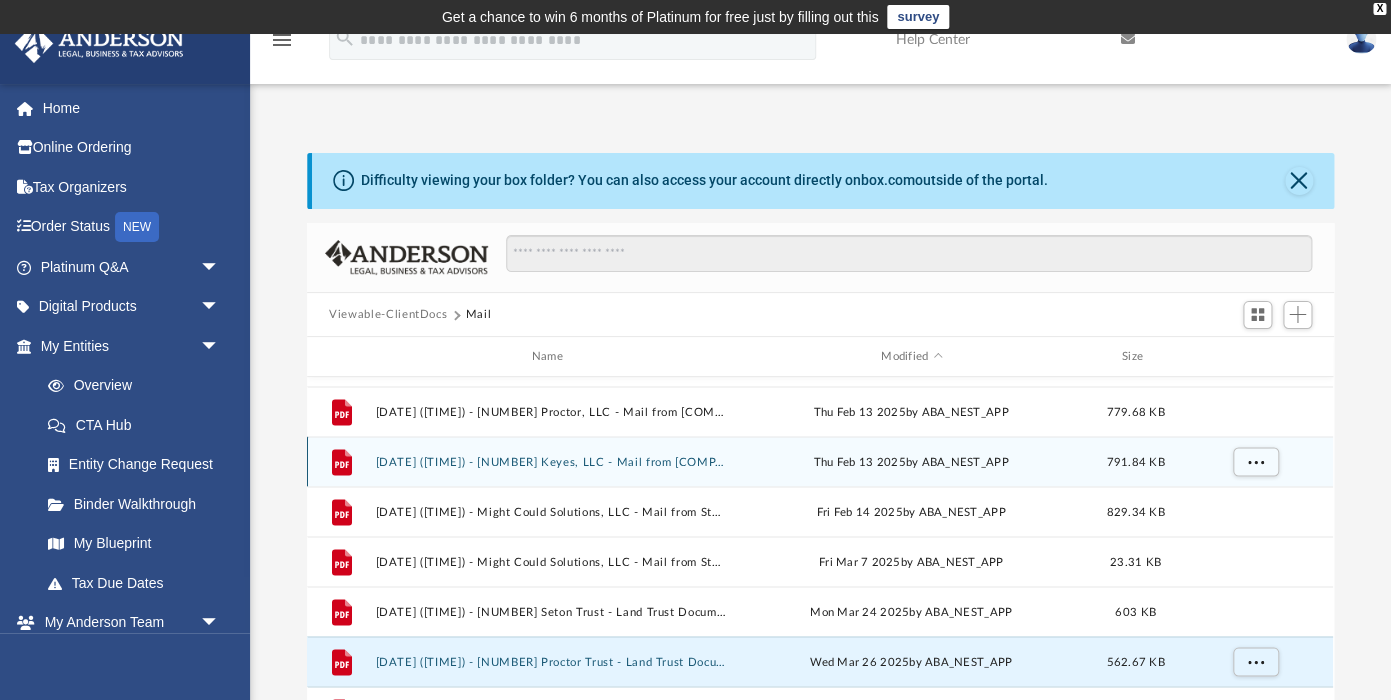 click on "[DATE] ([TIME]) - [NUMBER] Keyes, LLC - Mail from [COMPANY_NAME] LLC.pdf" at bounding box center (551, 461) 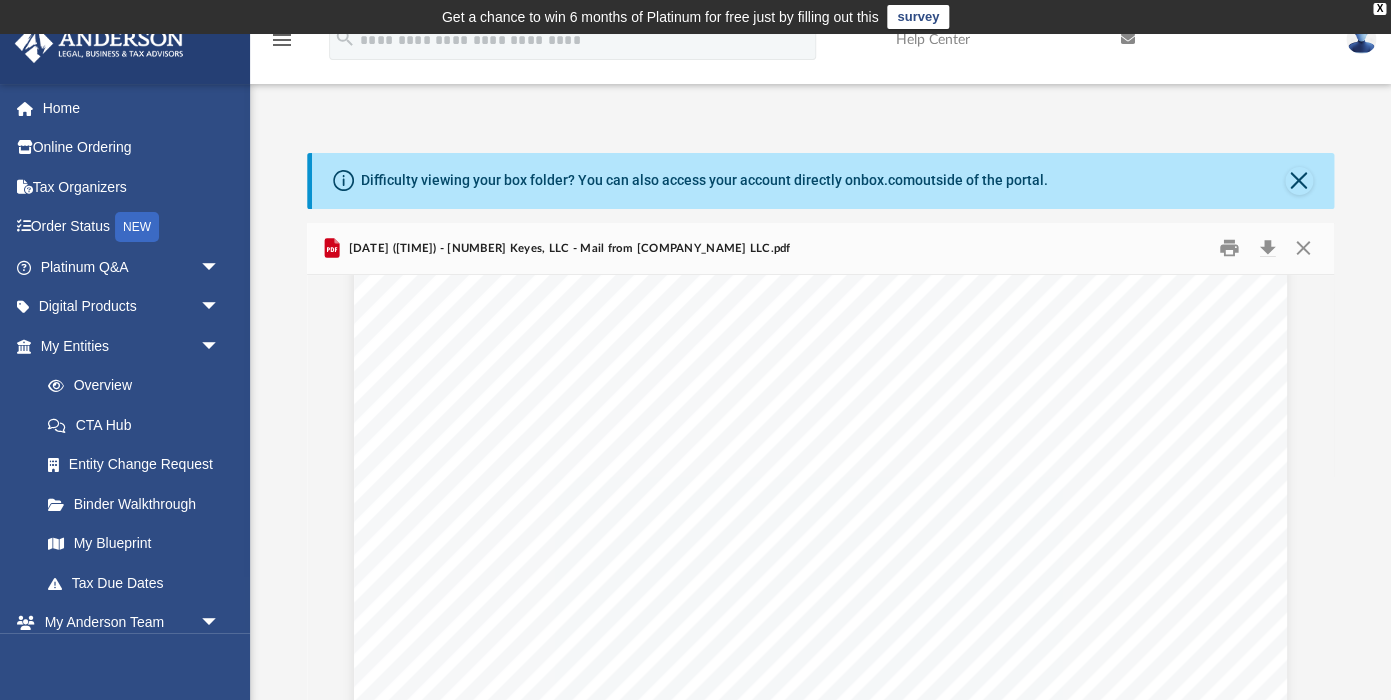 scroll, scrollTop: 2025, scrollLeft: 0, axis: vertical 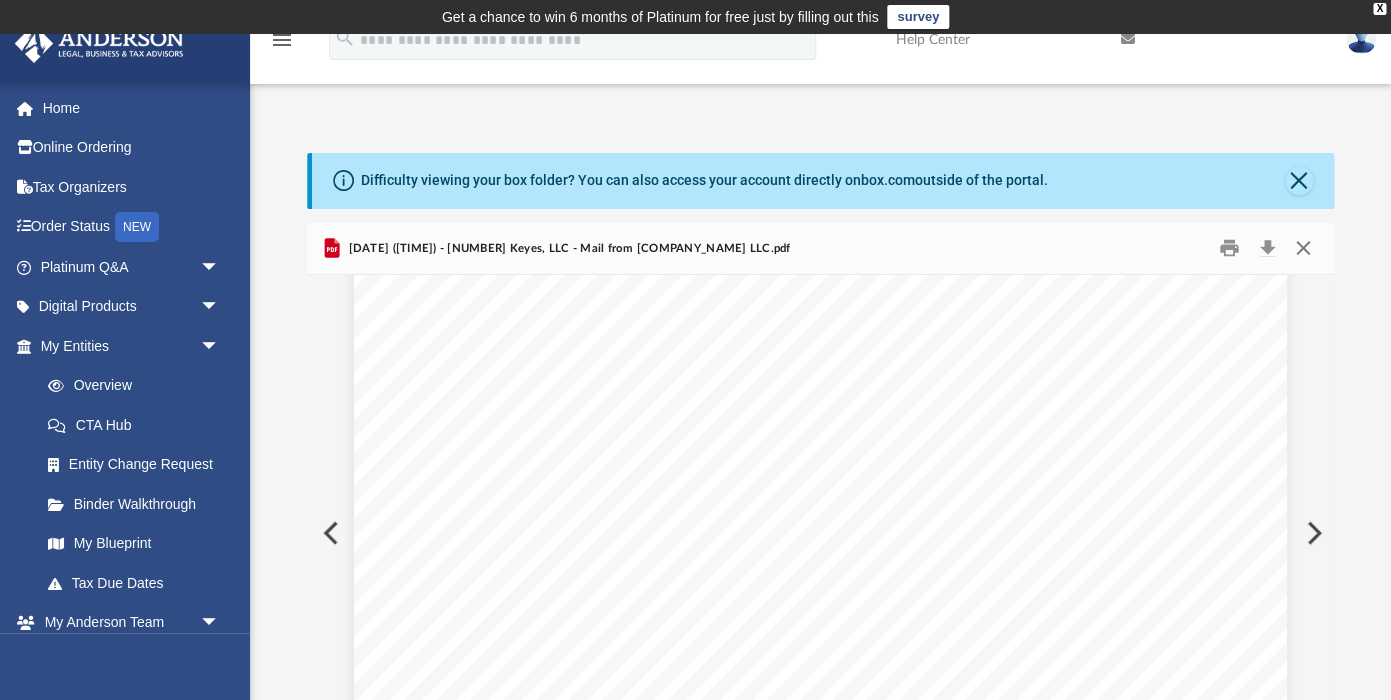 click at bounding box center (1303, 248) 